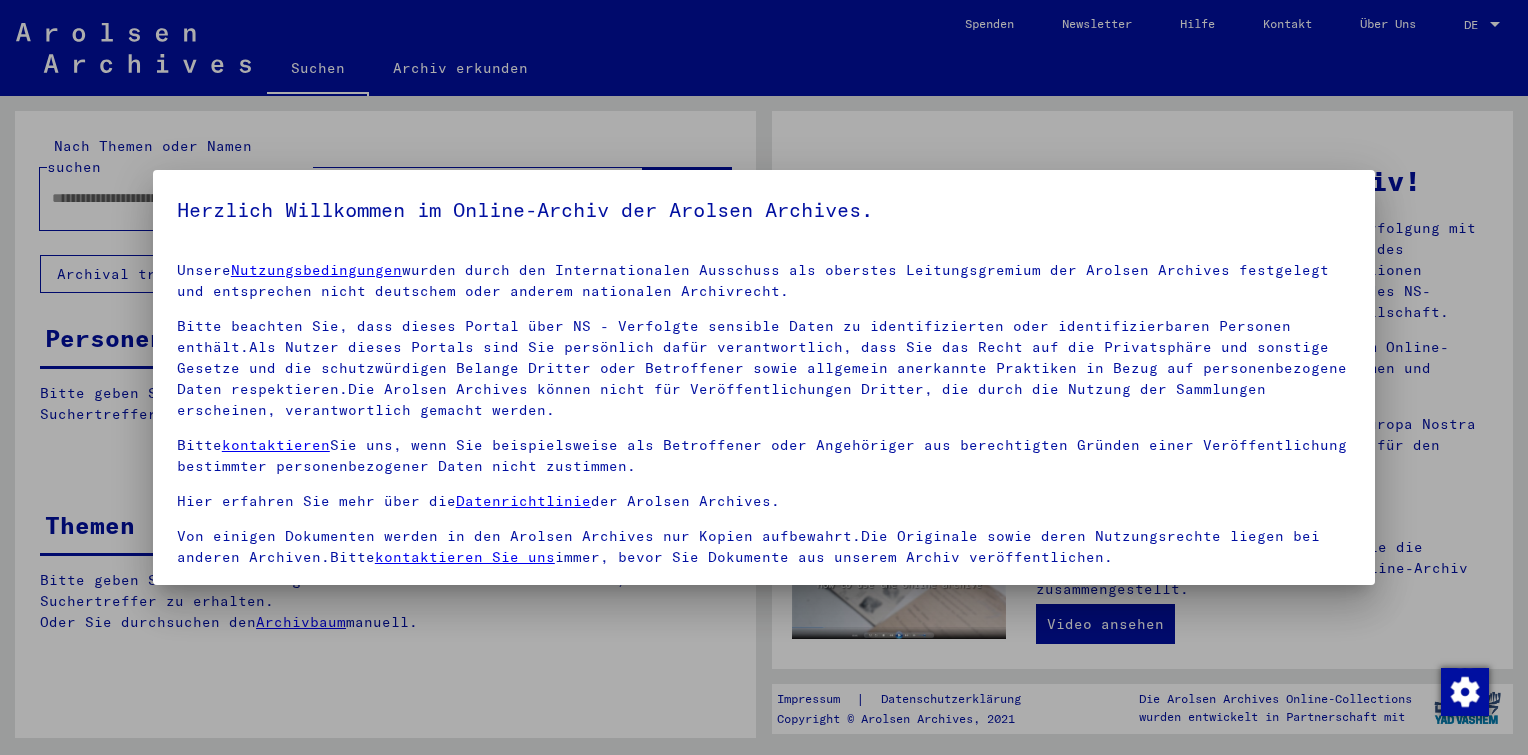 scroll, scrollTop: 0, scrollLeft: 0, axis: both 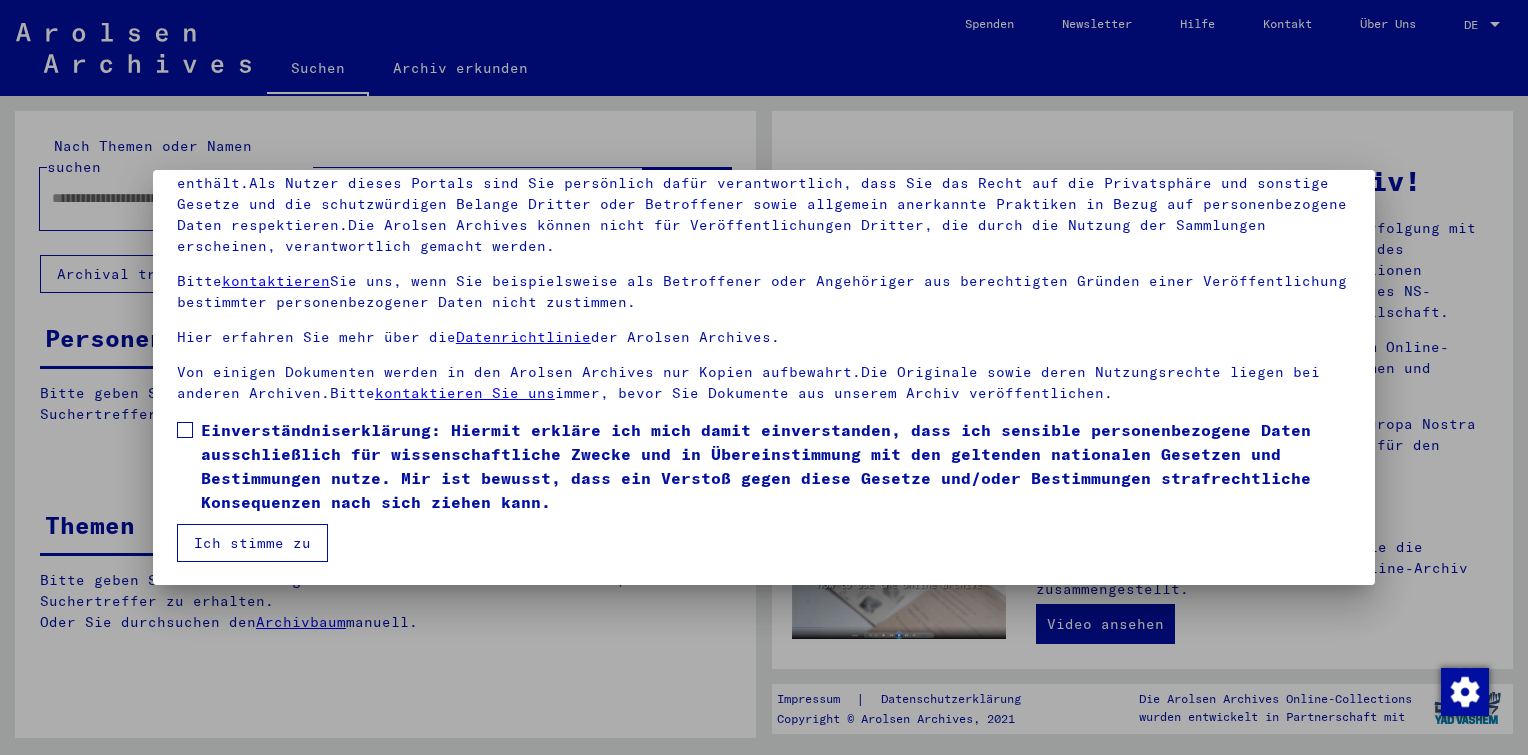 click at bounding box center (185, 430) 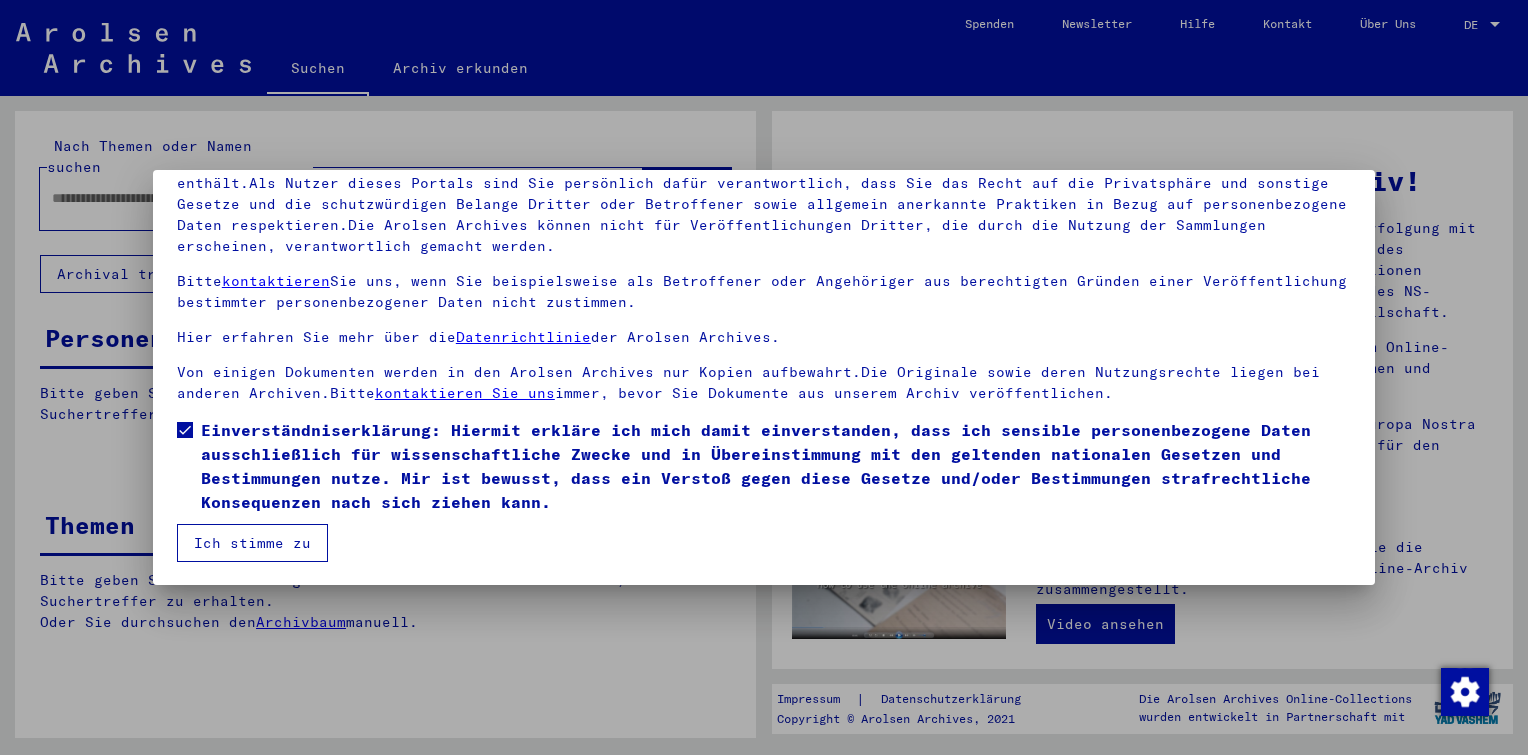 click on "Ich stimme zu" at bounding box center [252, 543] 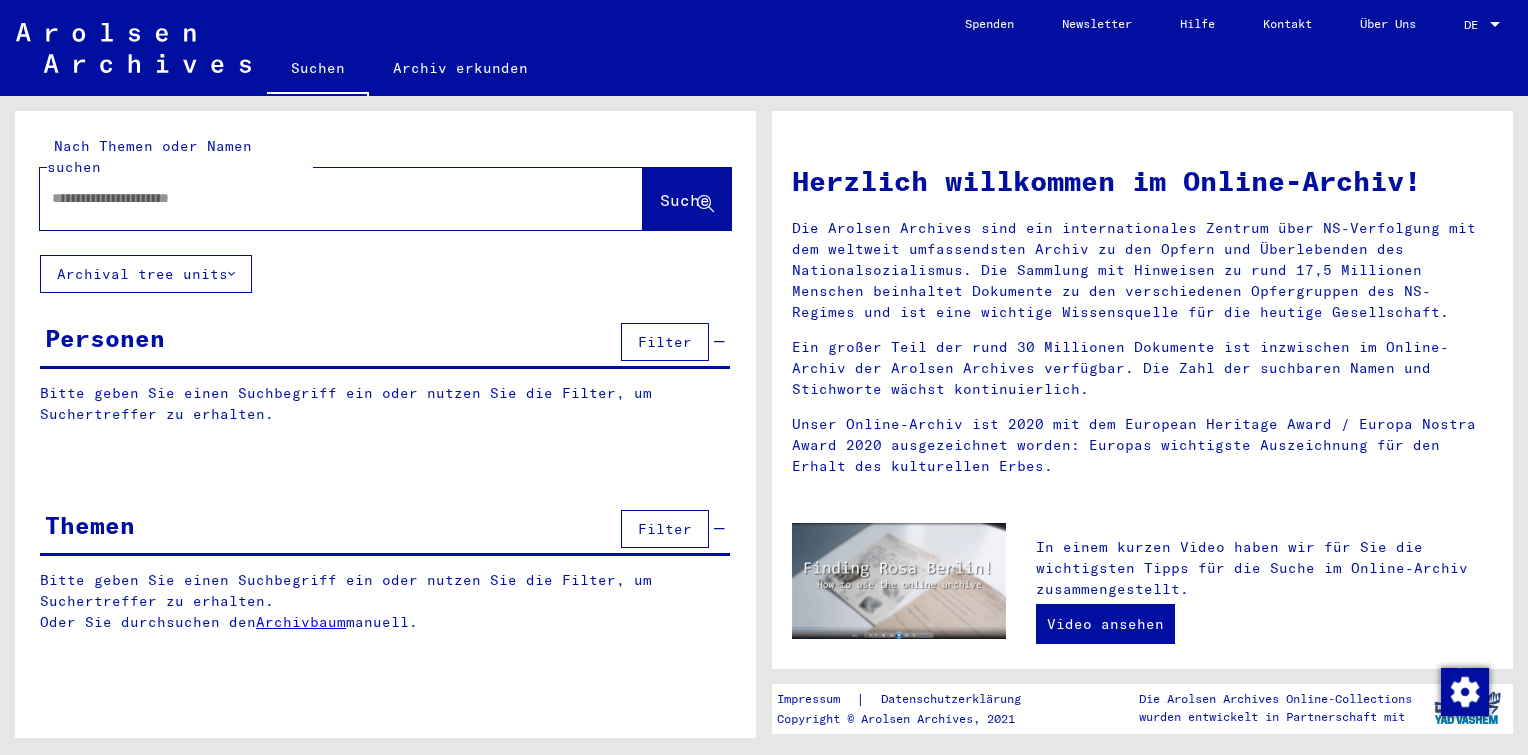 click 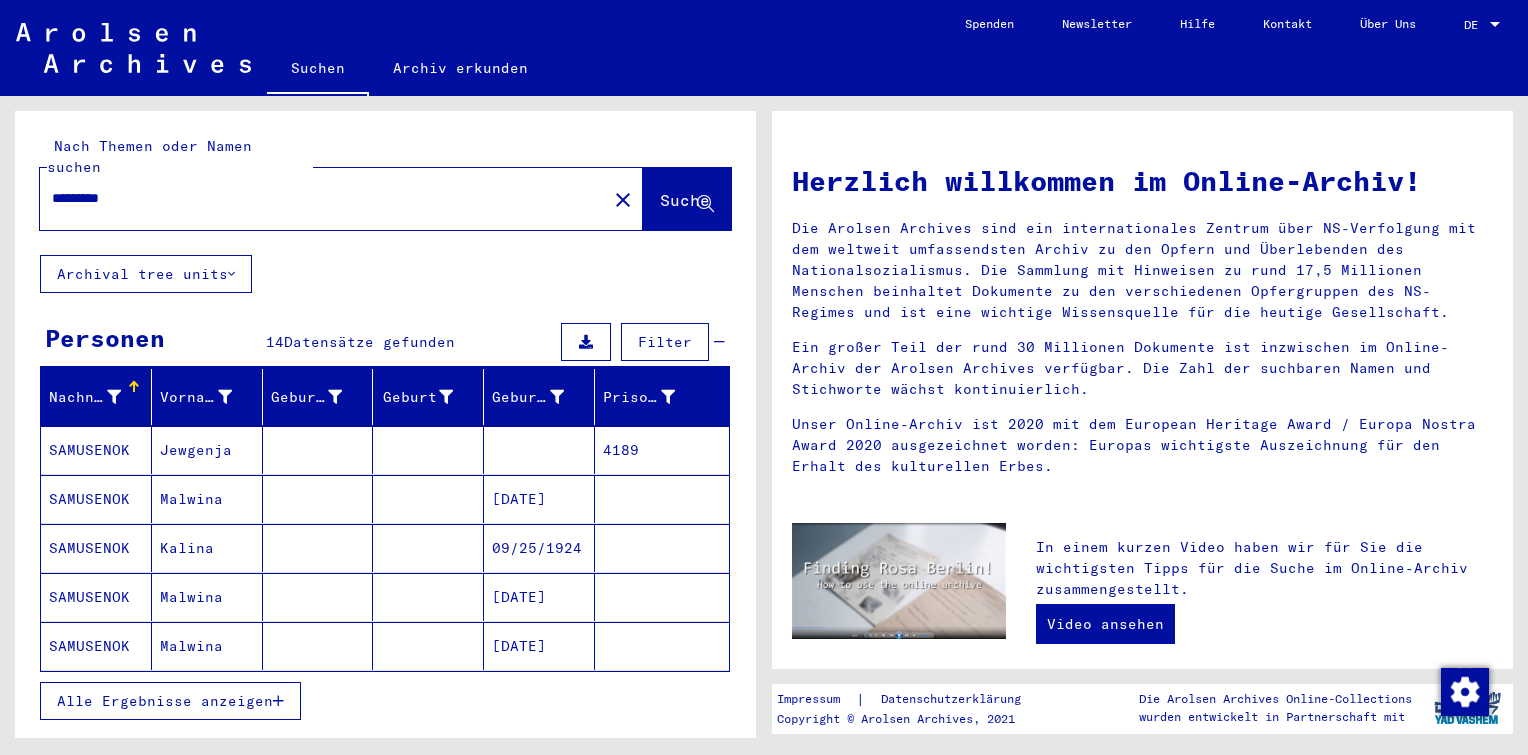 click on "Alle Ergebnisse anzeigen" at bounding box center [170, 701] 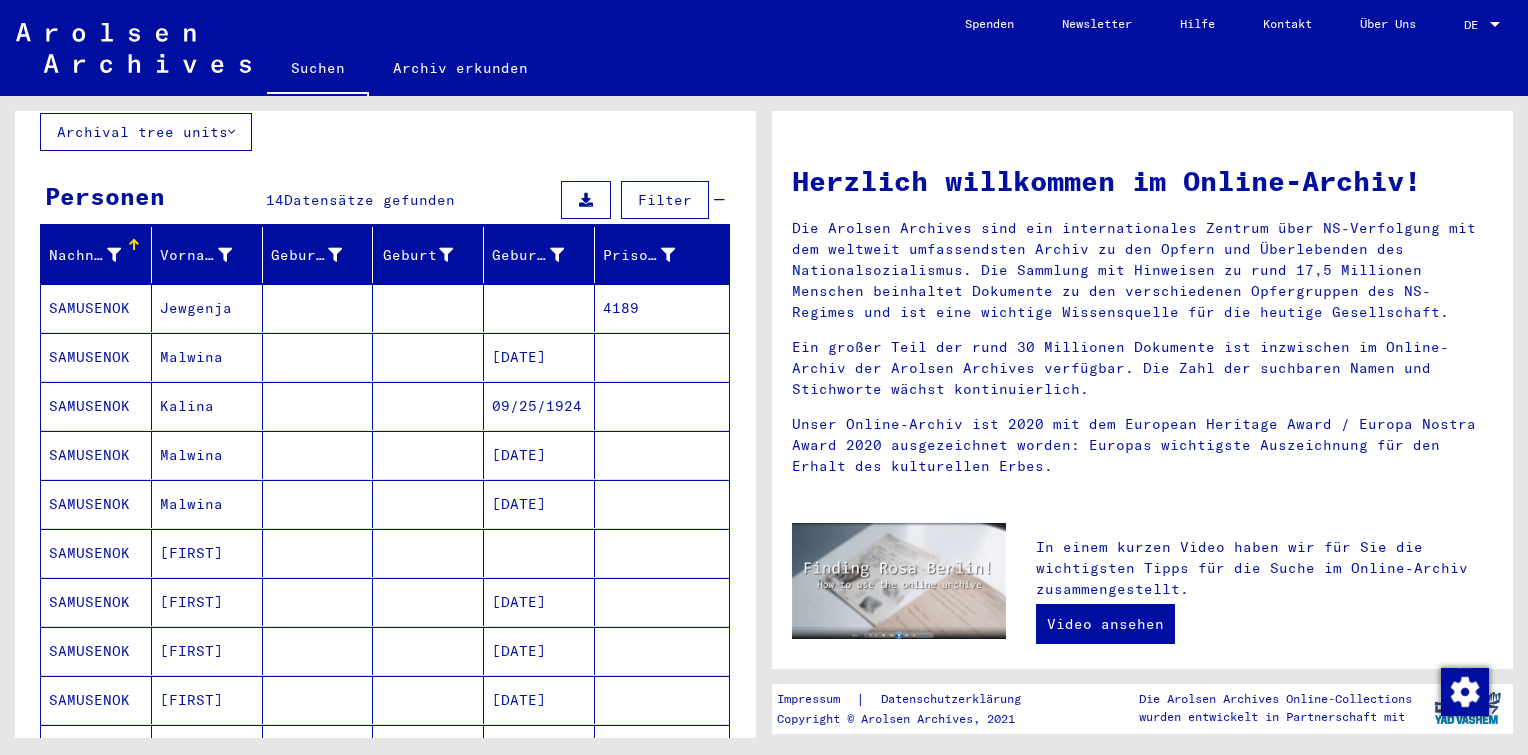 scroll, scrollTop: 143, scrollLeft: 0, axis: vertical 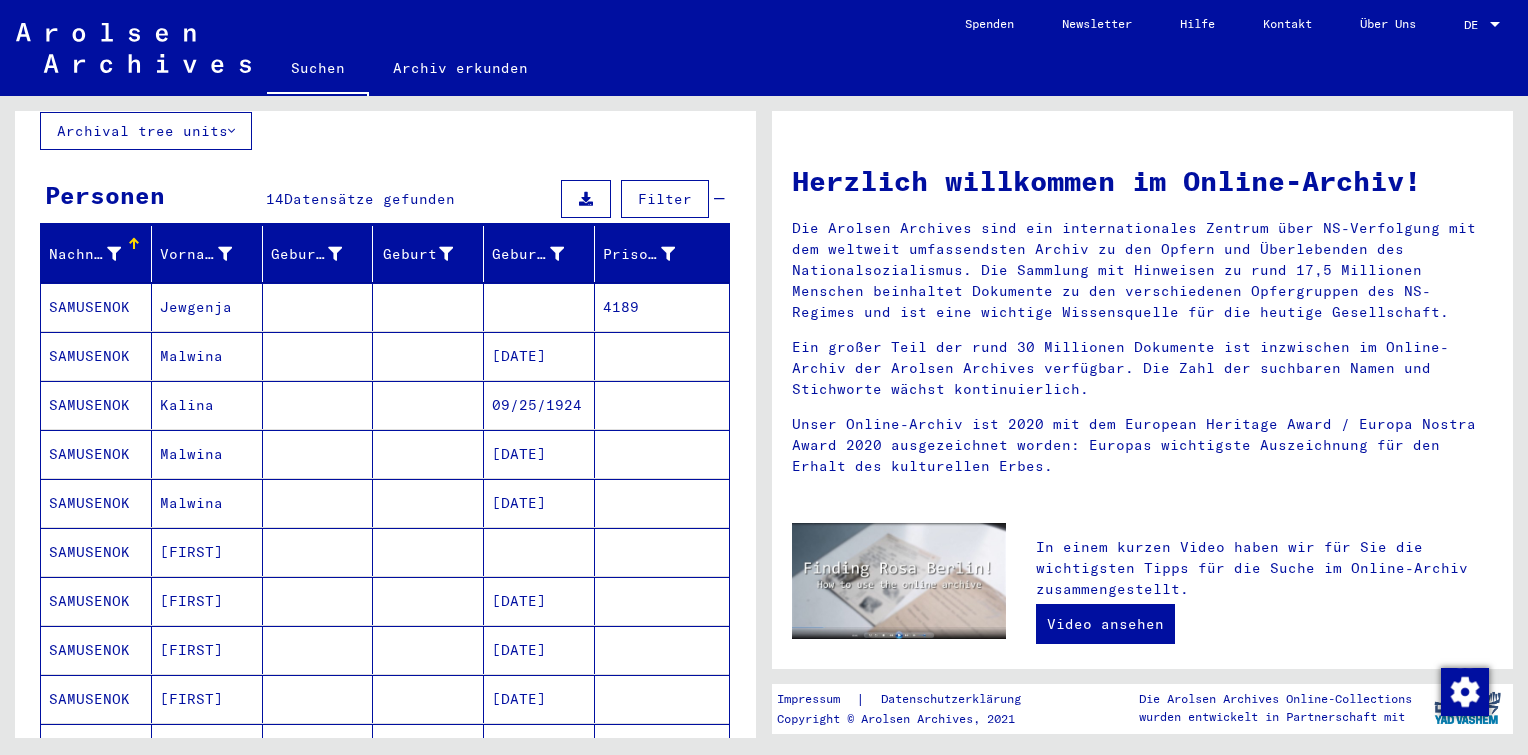 click on "[FIRST]" at bounding box center [207, 601] 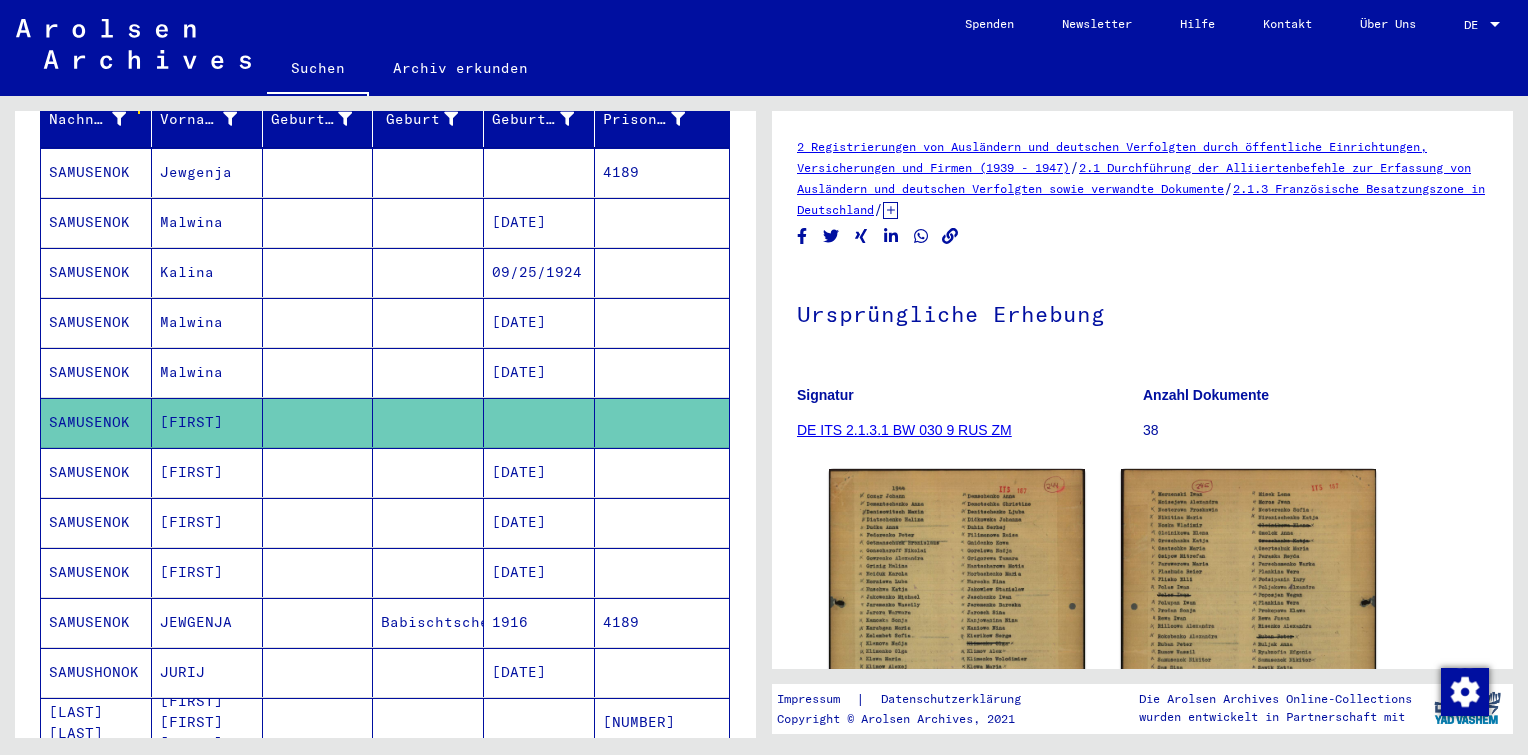 scroll, scrollTop: 280, scrollLeft: 0, axis: vertical 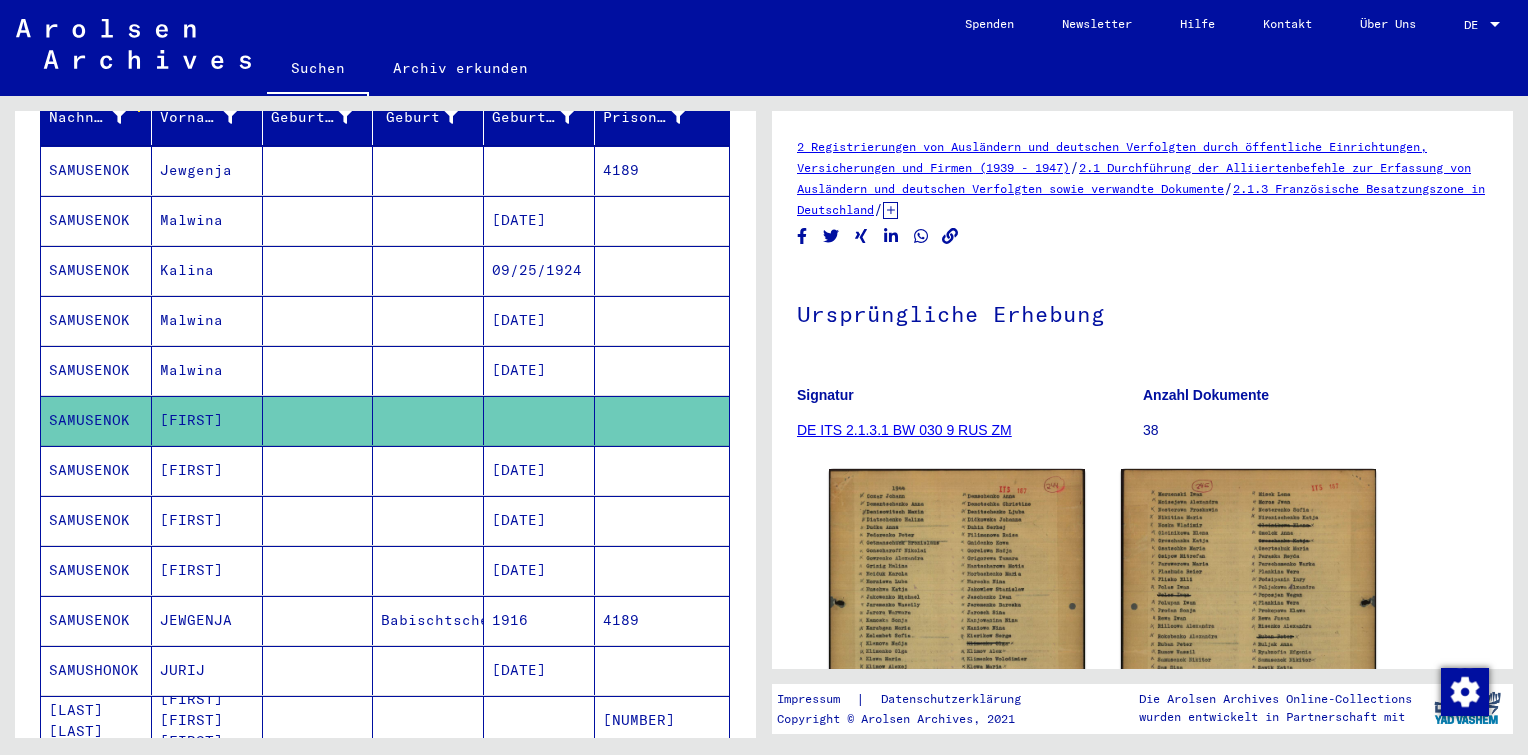 click at bounding box center (428, 620) 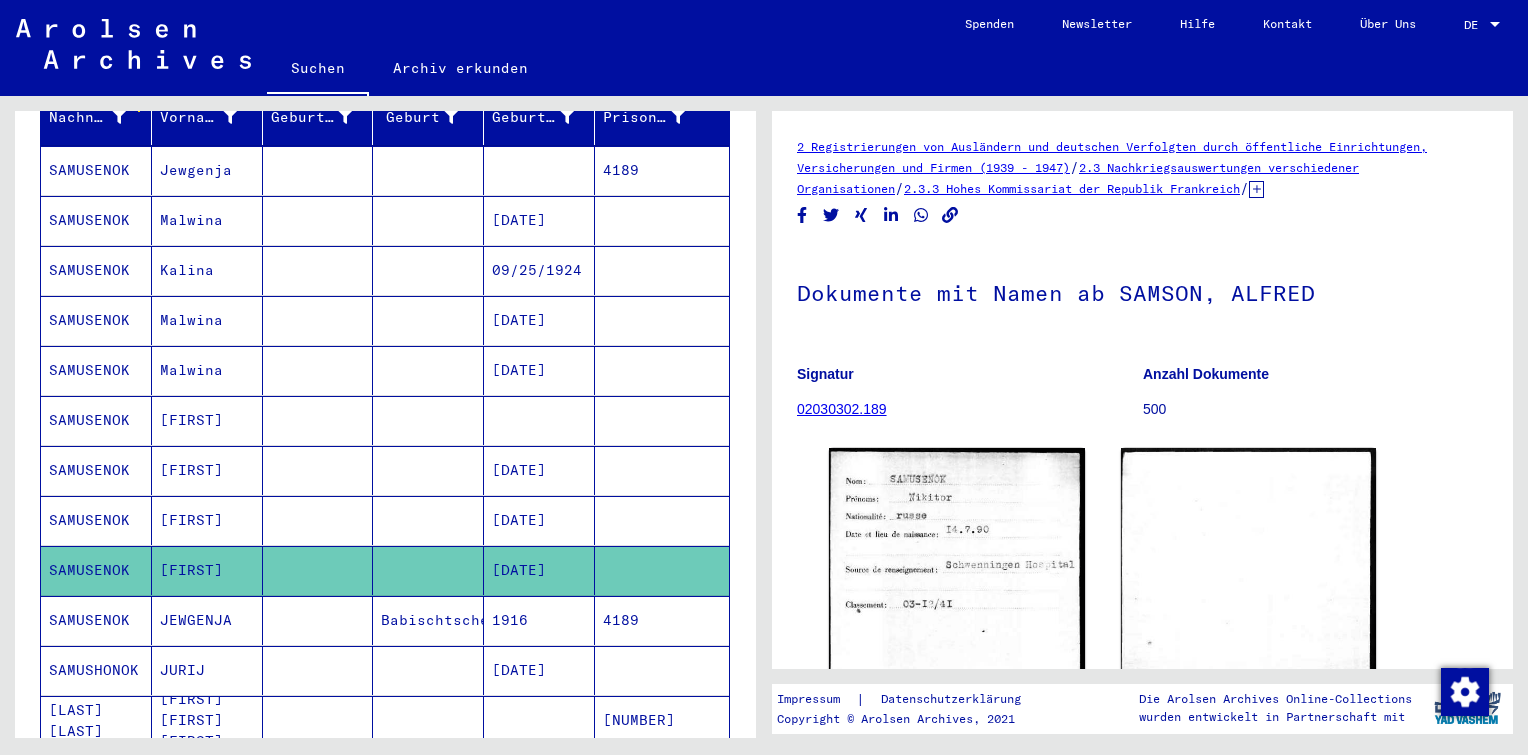 scroll, scrollTop: 0, scrollLeft: 0, axis: both 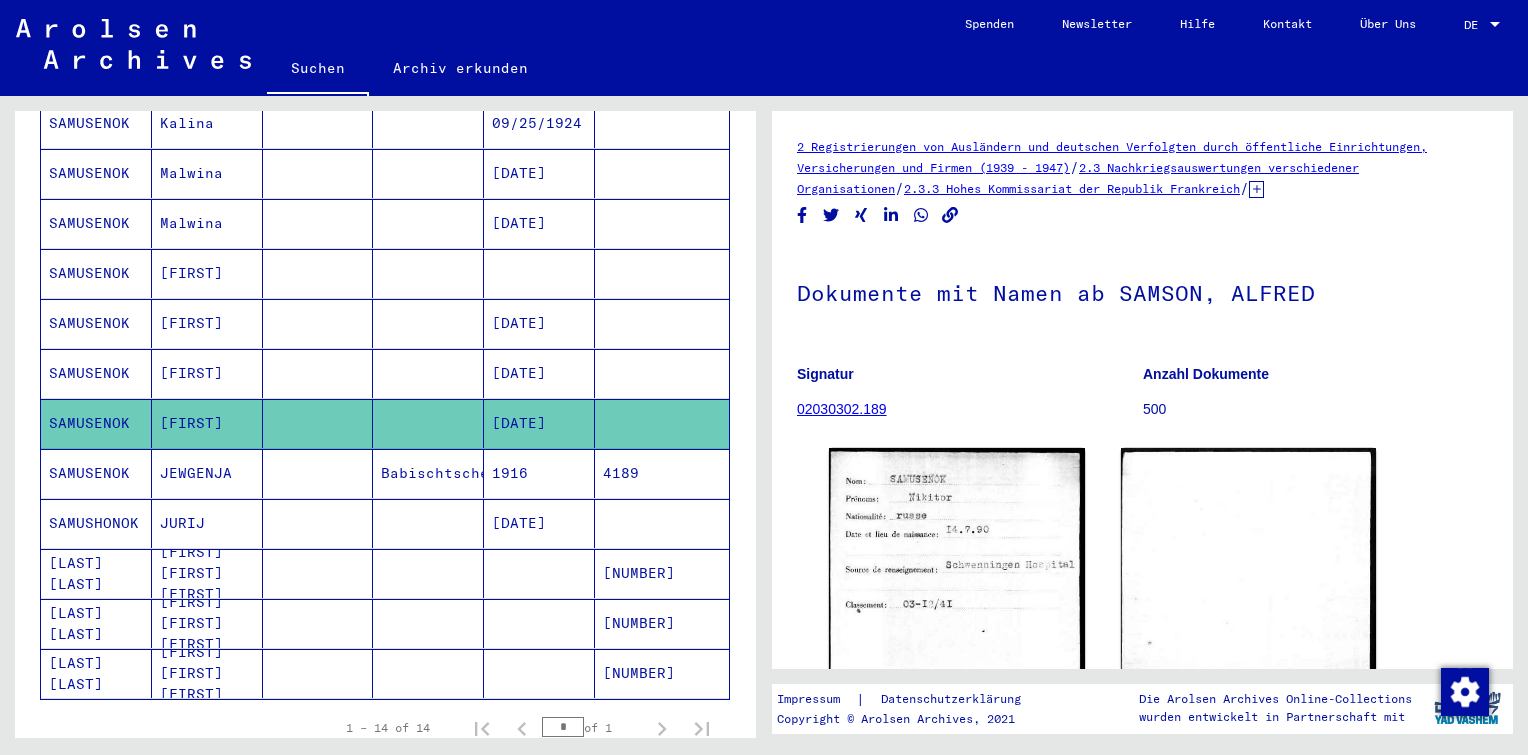 click at bounding box center [428, 423] 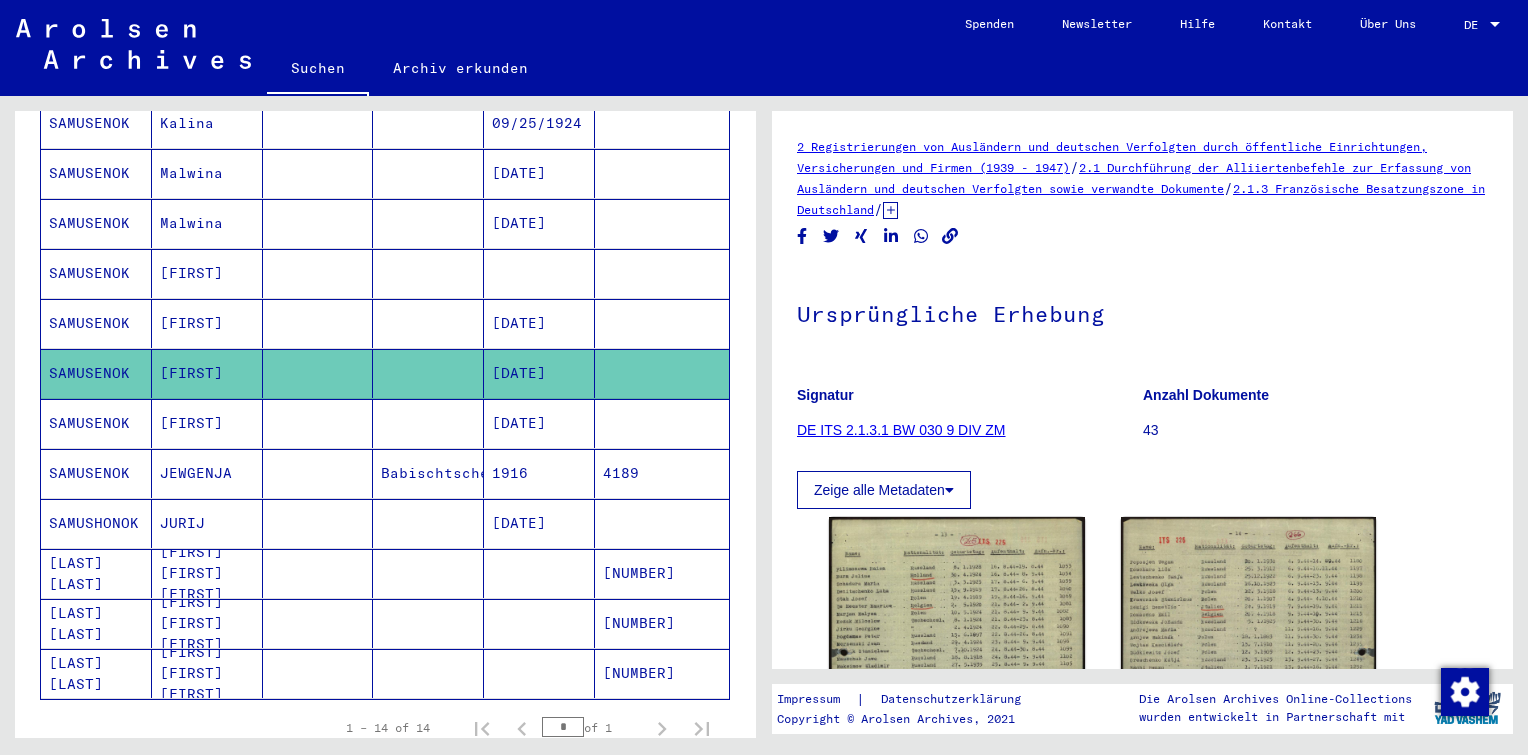 scroll, scrollTop: 0, scrollLeft: 0, axis: both 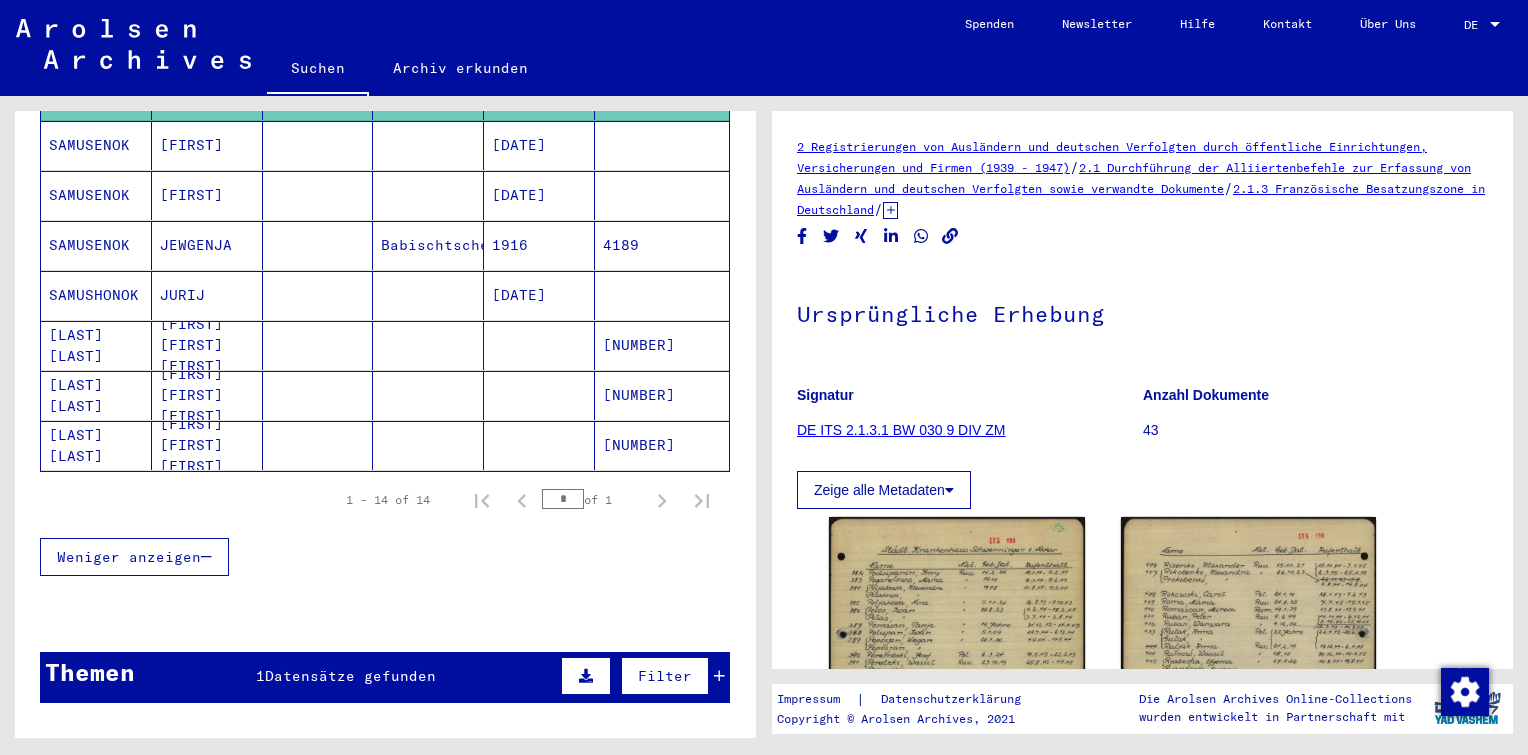 click on "Datensätze gefunden" at bounding box center [350, 676] 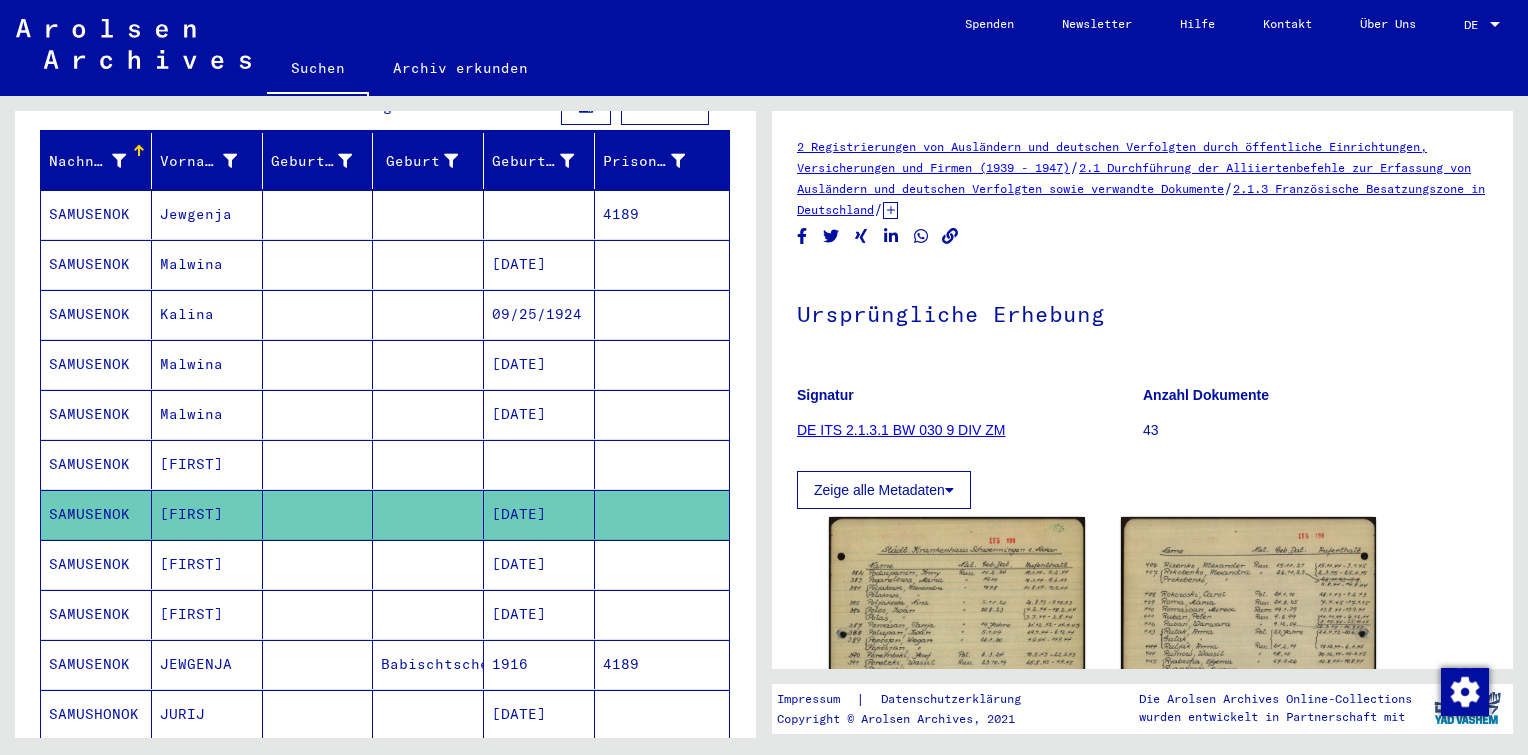 scroll, scrollTop: 0, scrollLeft: 0, axis: both 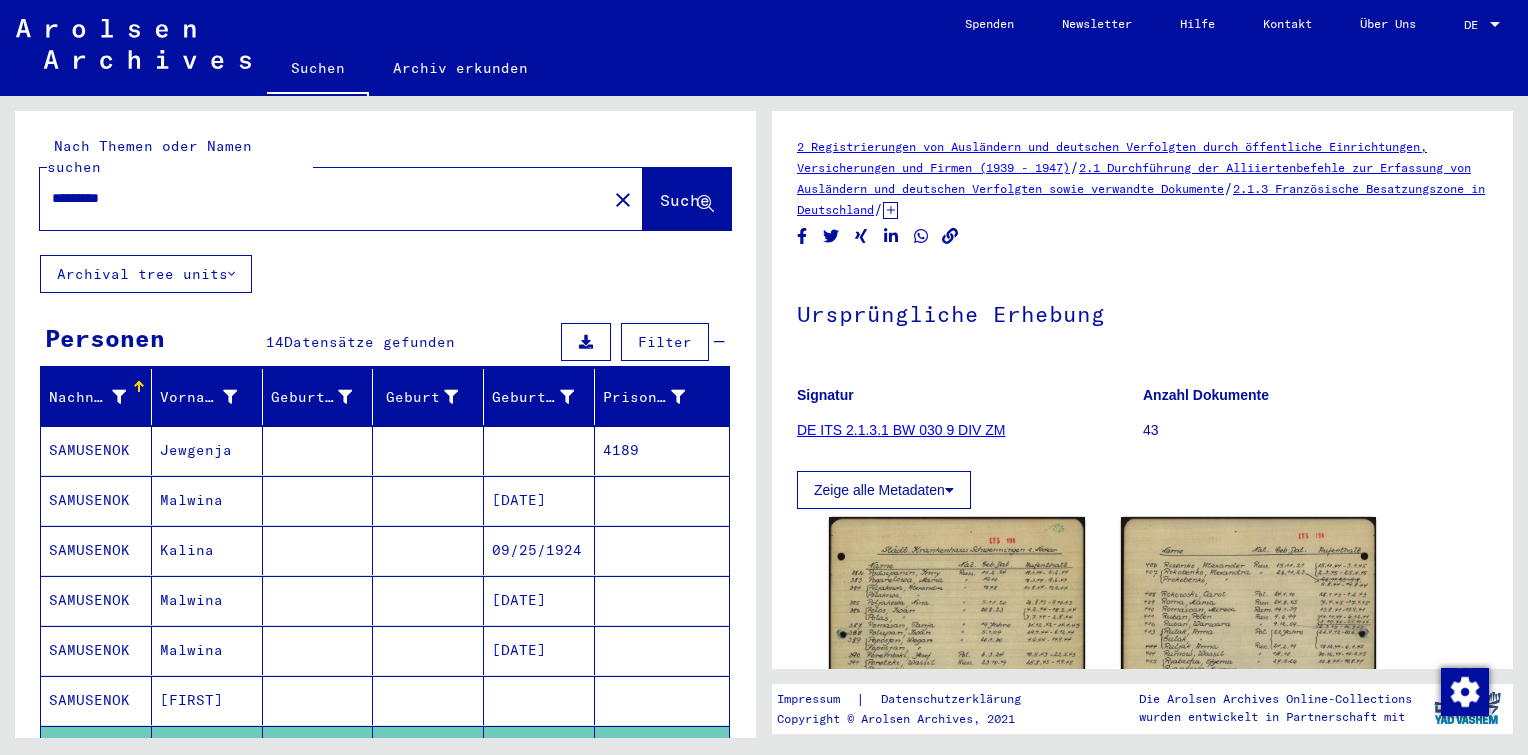 click on "*********" at bounding box center [323, 198] 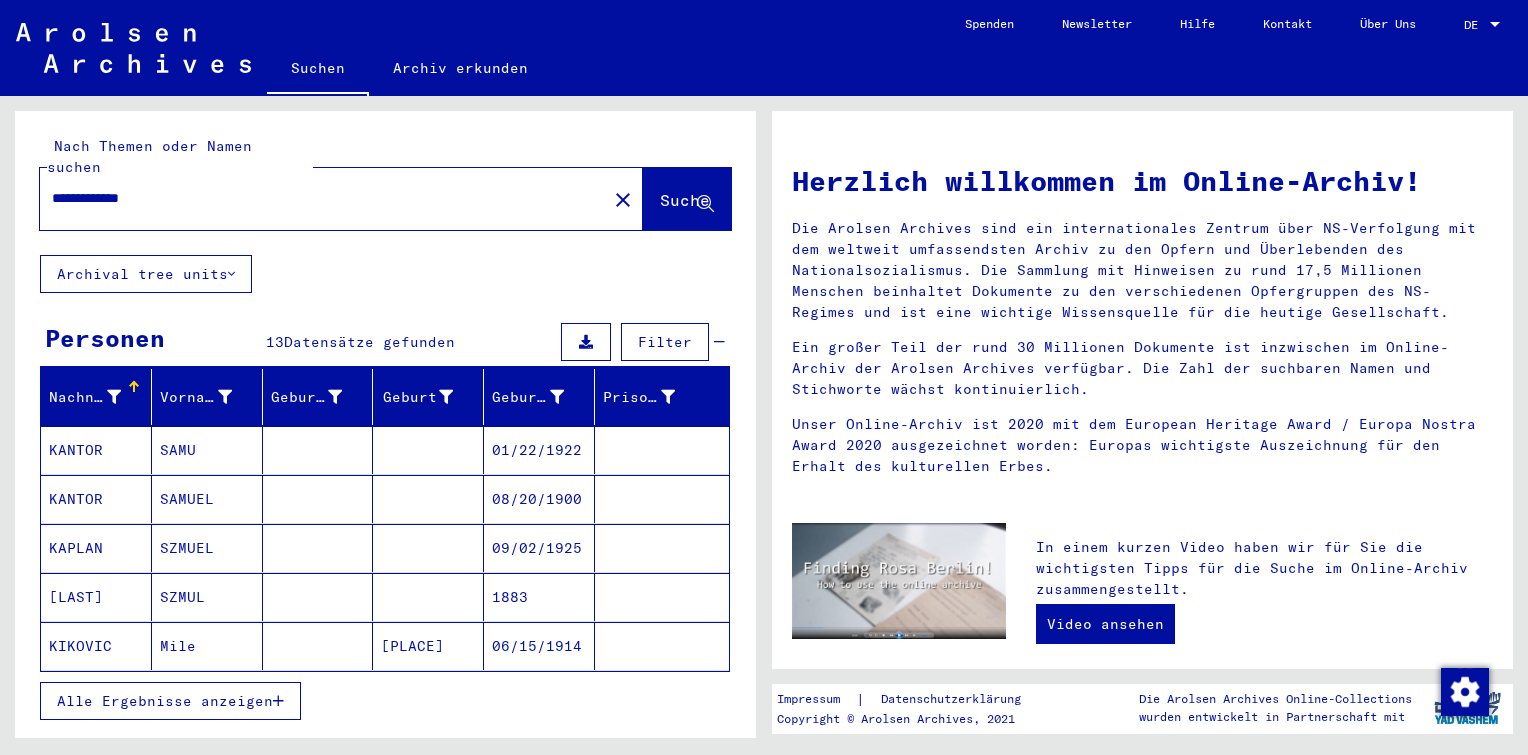 click on "Alle Ergebnisse anzeigen" at bounding box center [165, 701] 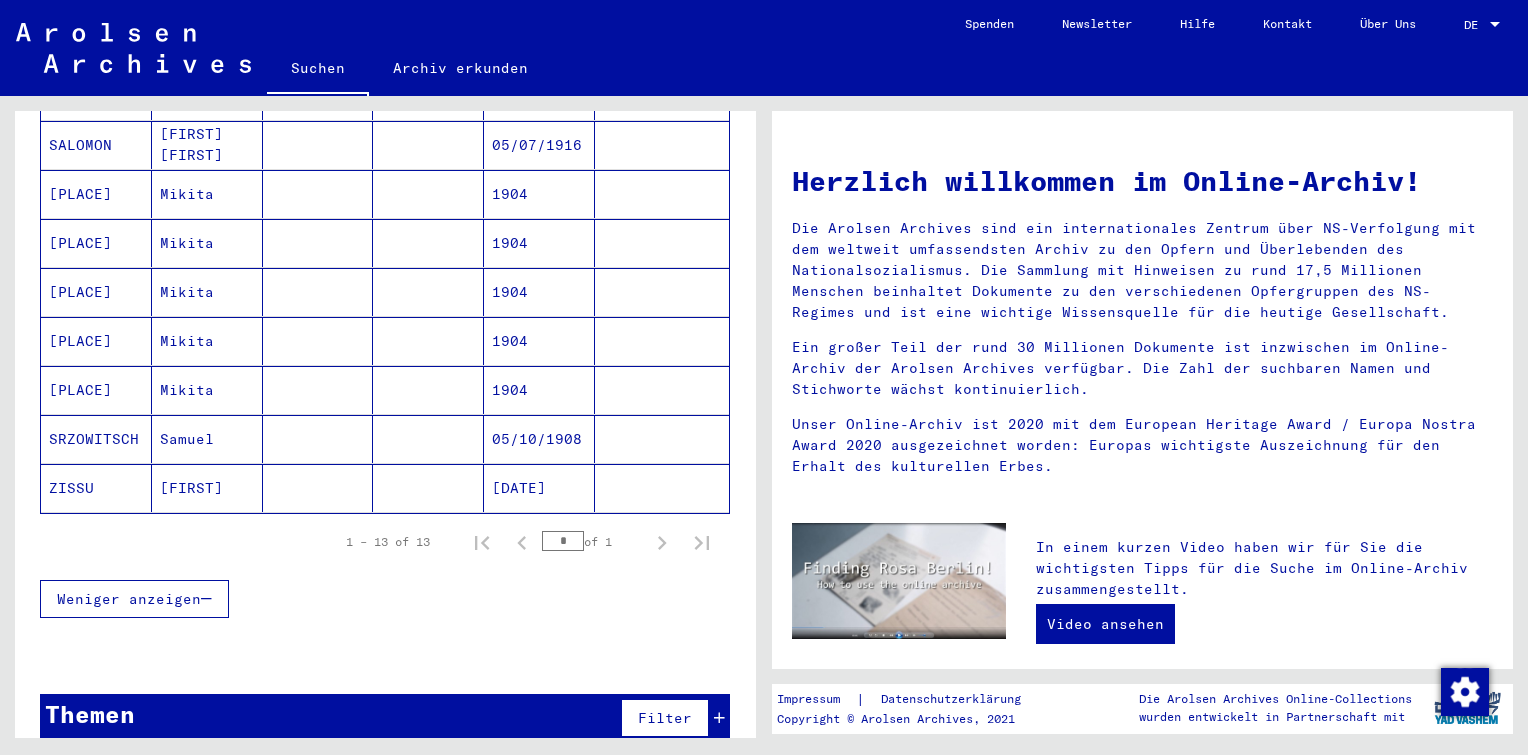 scroll, scrollTop: 0, scrollLeft: 0, axis: both 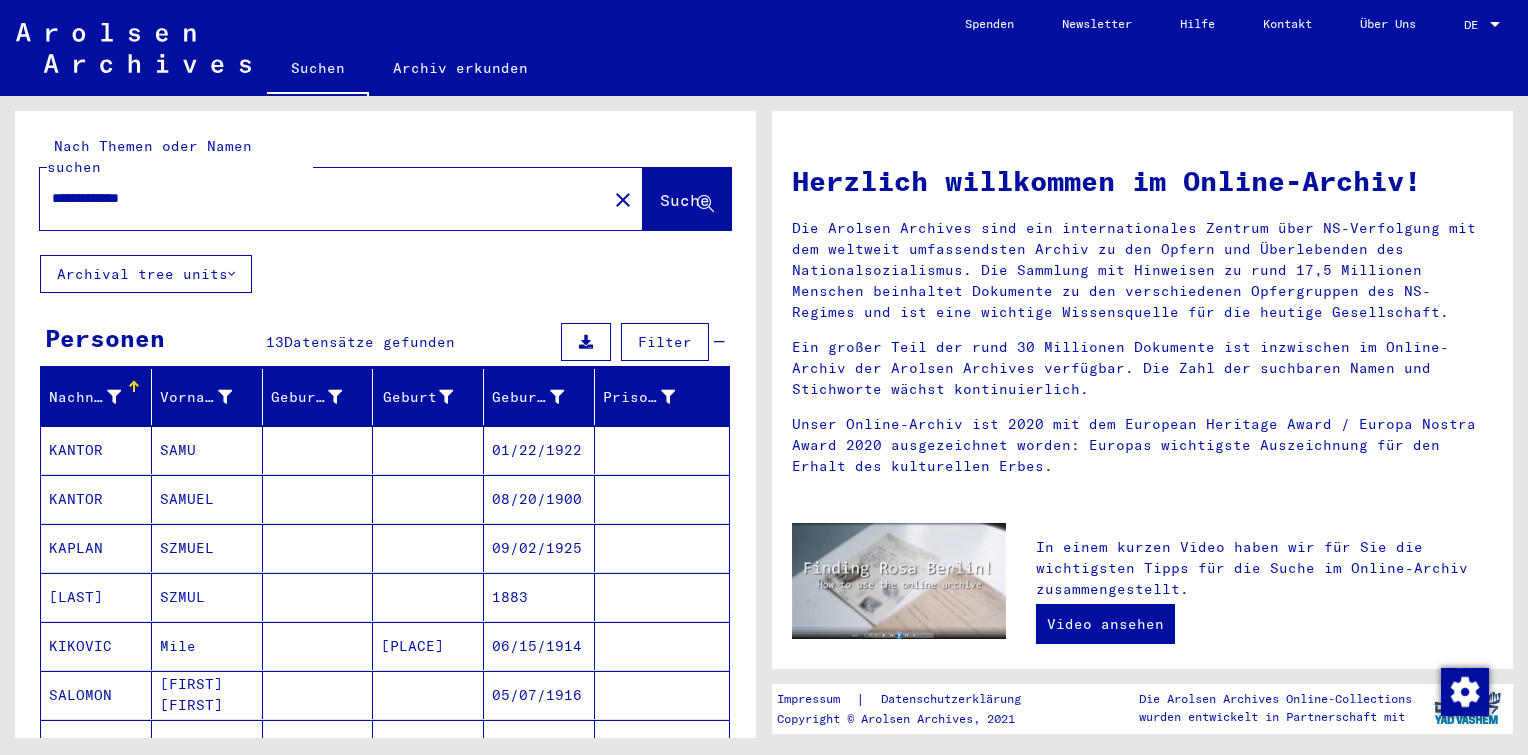 drag, startPoint x: 110, startPoint y: 176, endPoint x: 0, endPoint y: 148, distance: 113.507706 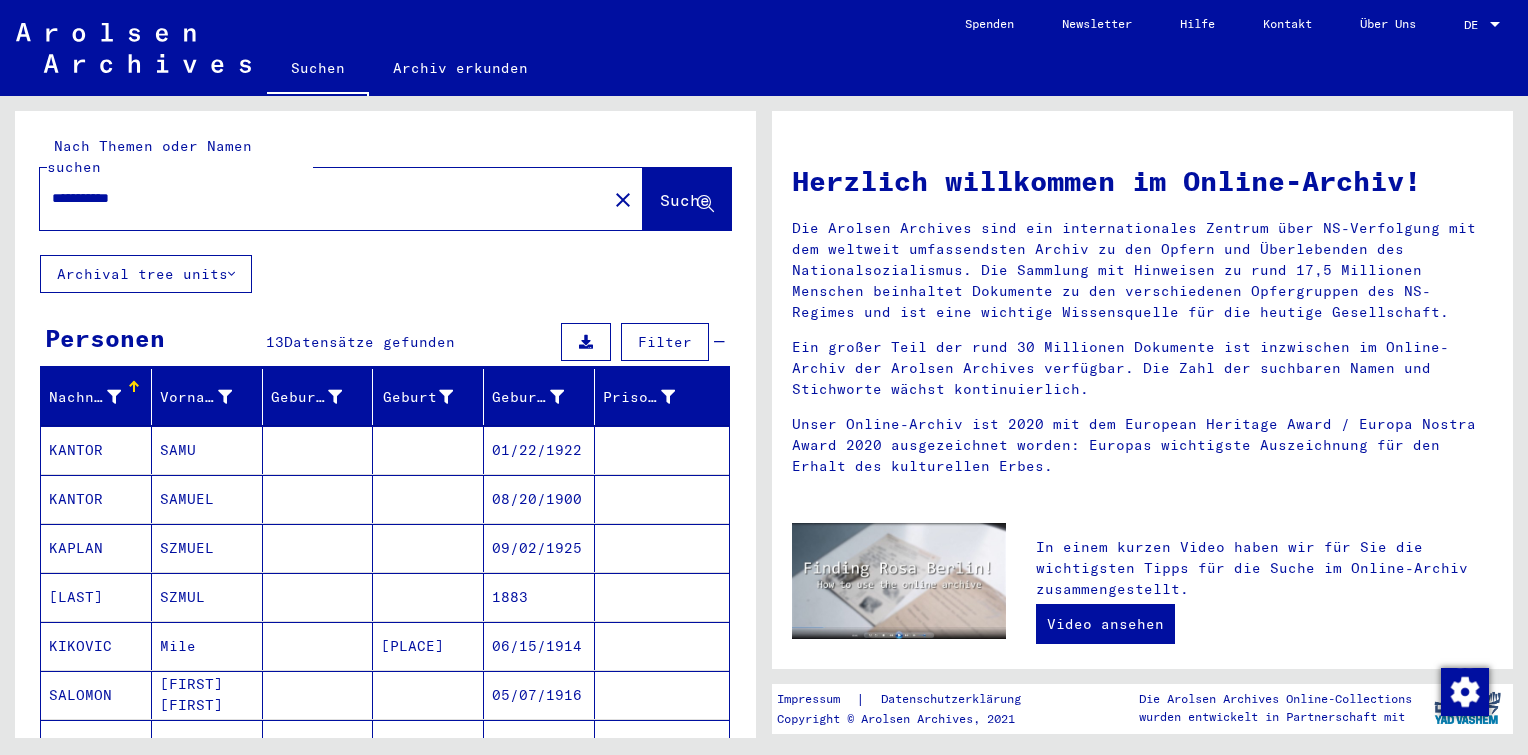 type on "**********" 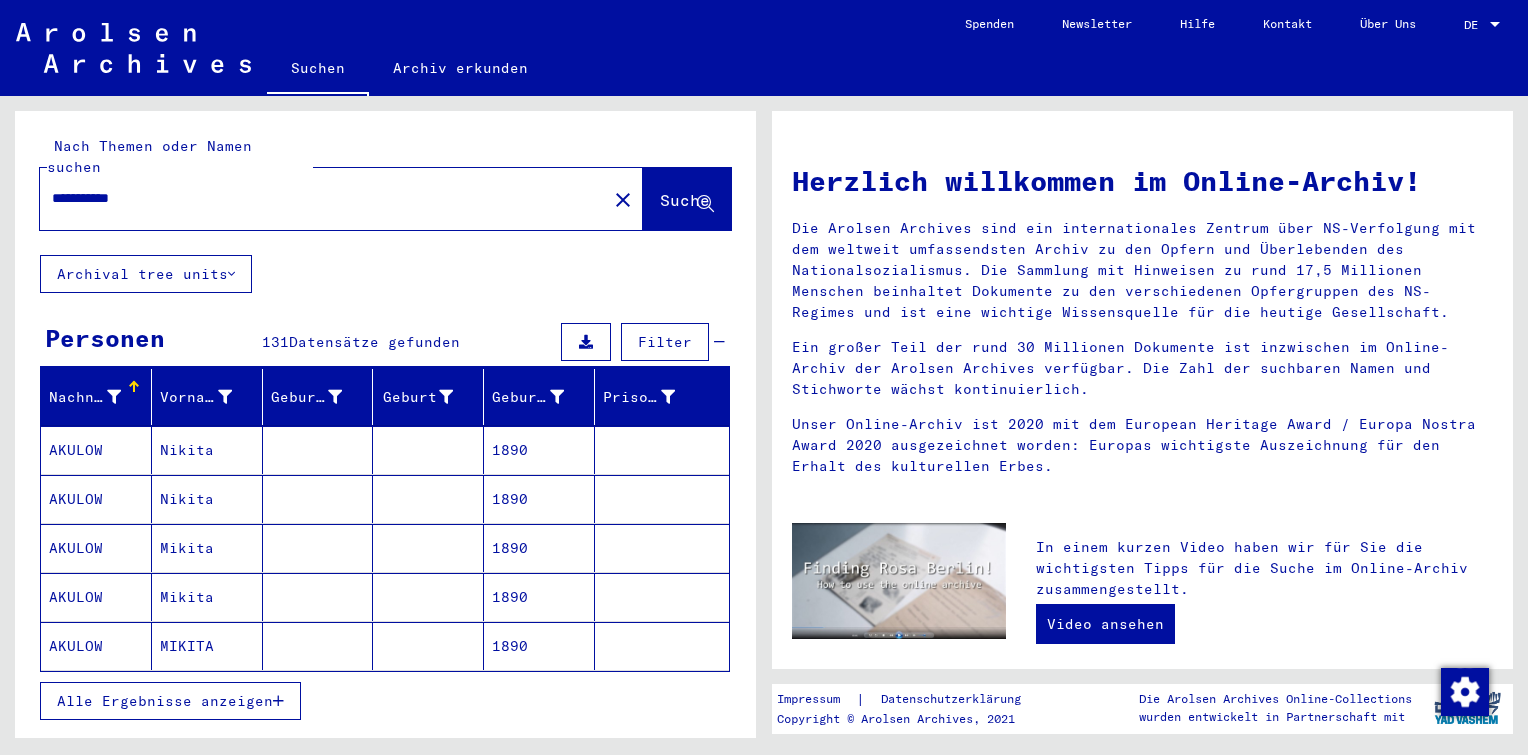 click on "Alle Ergebnisse anzeigen" at bounding box center (170, 701) 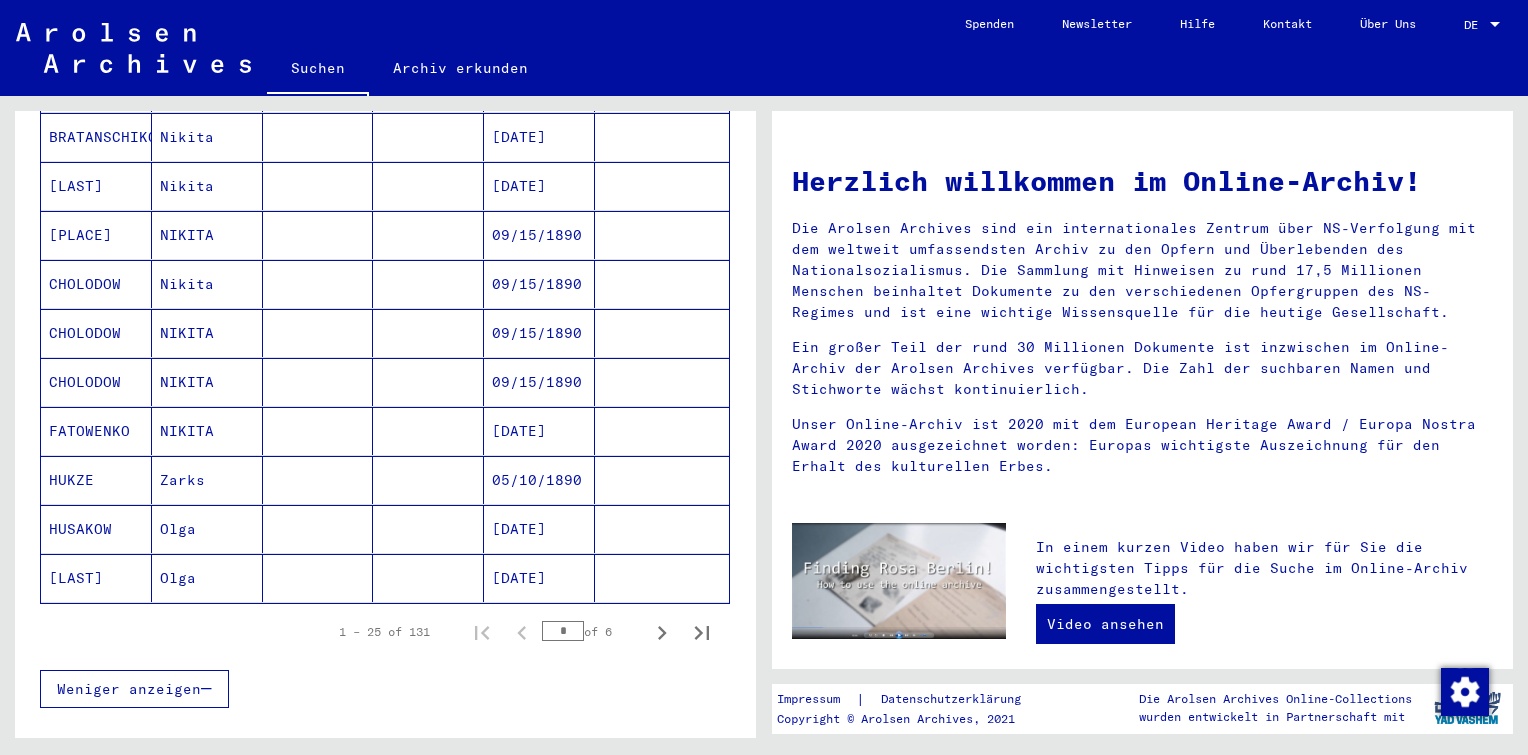 scroll, scrollTop: 1047, scrollLeft: 0, axis: vertical 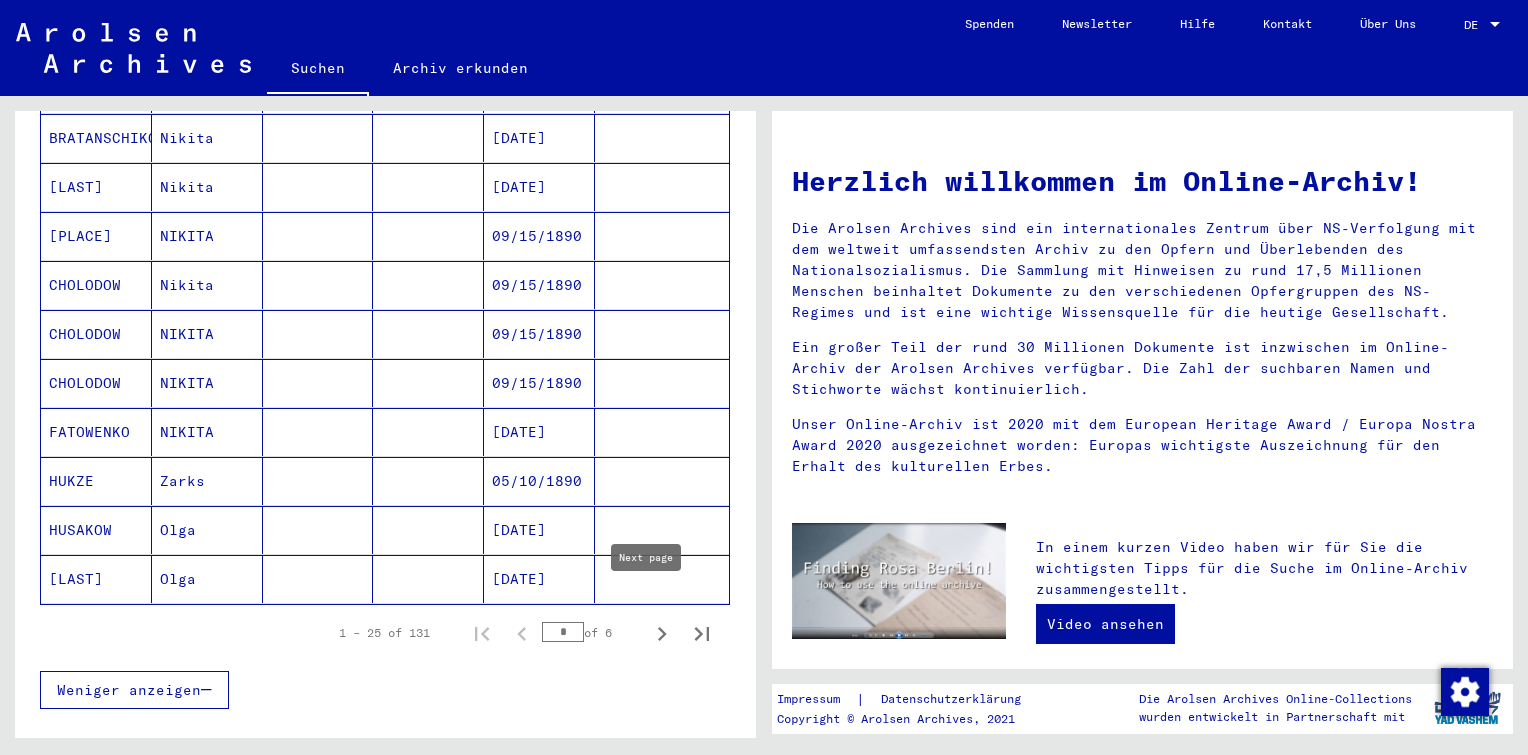 click 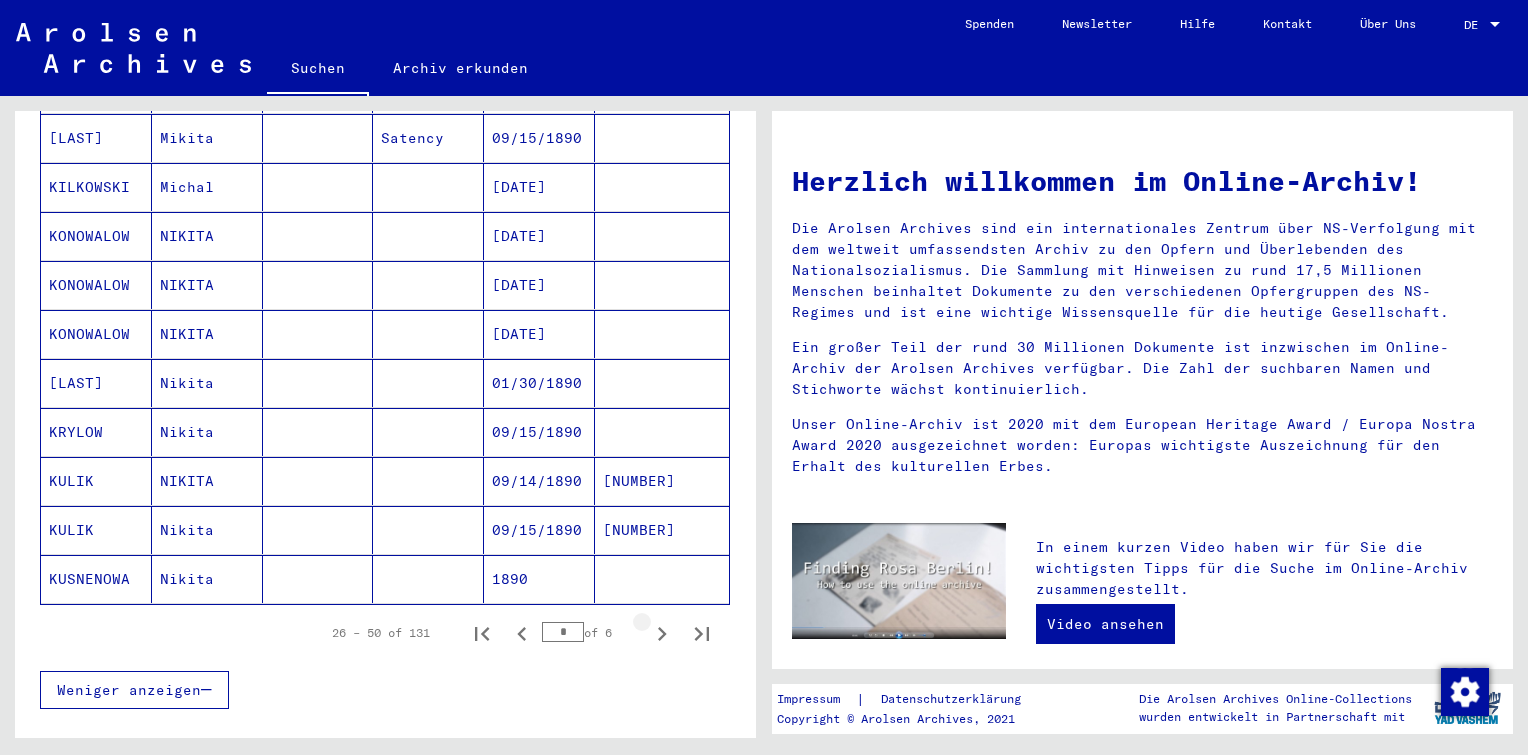click 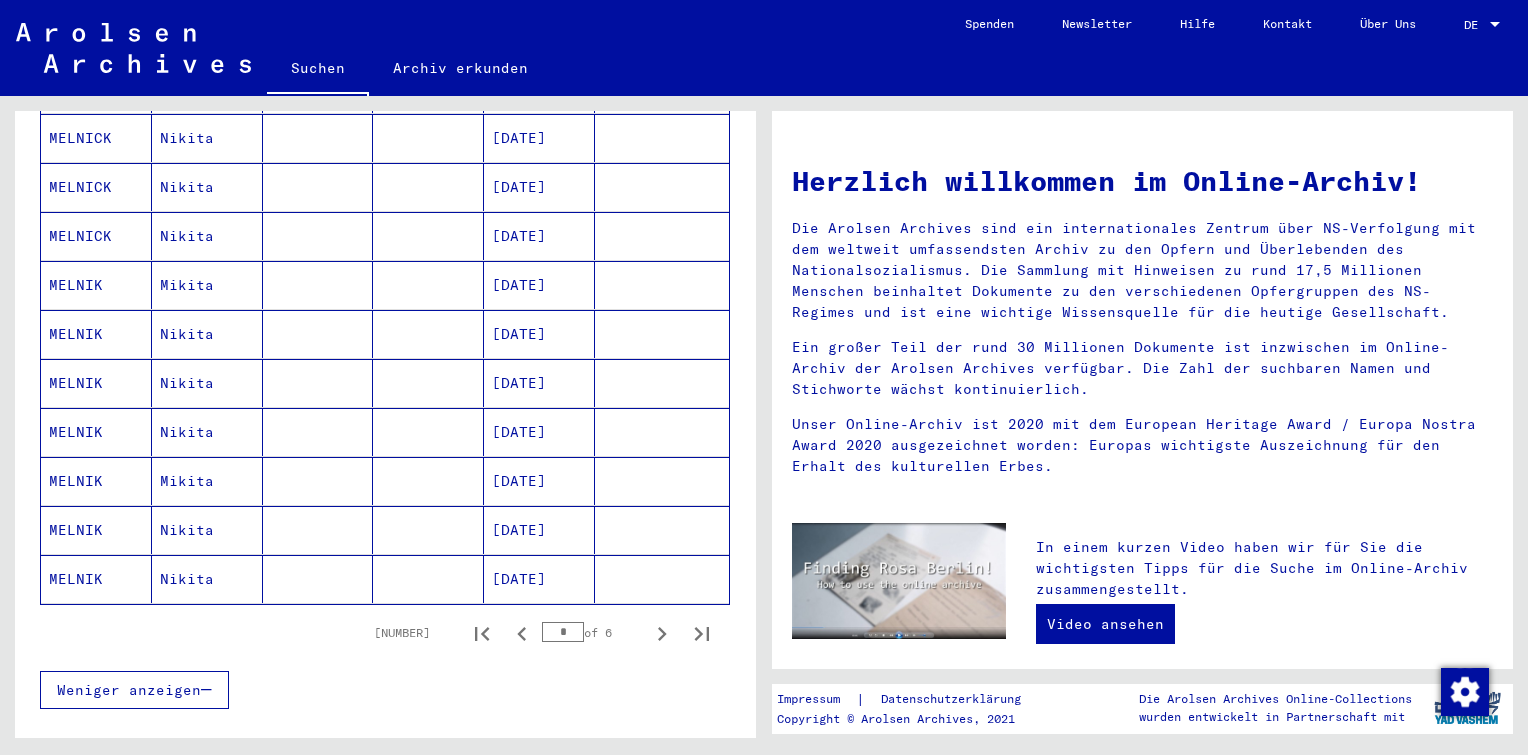 click 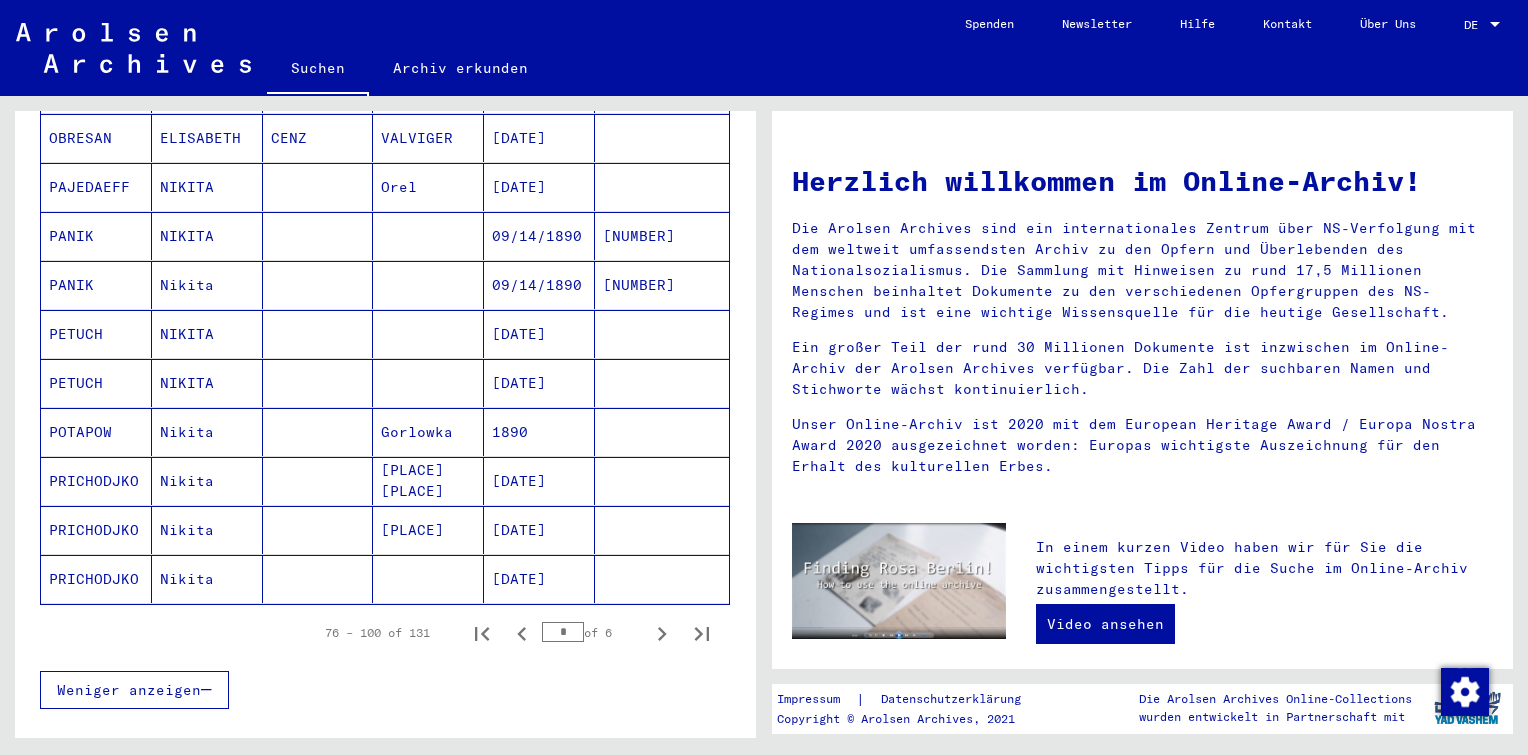 click 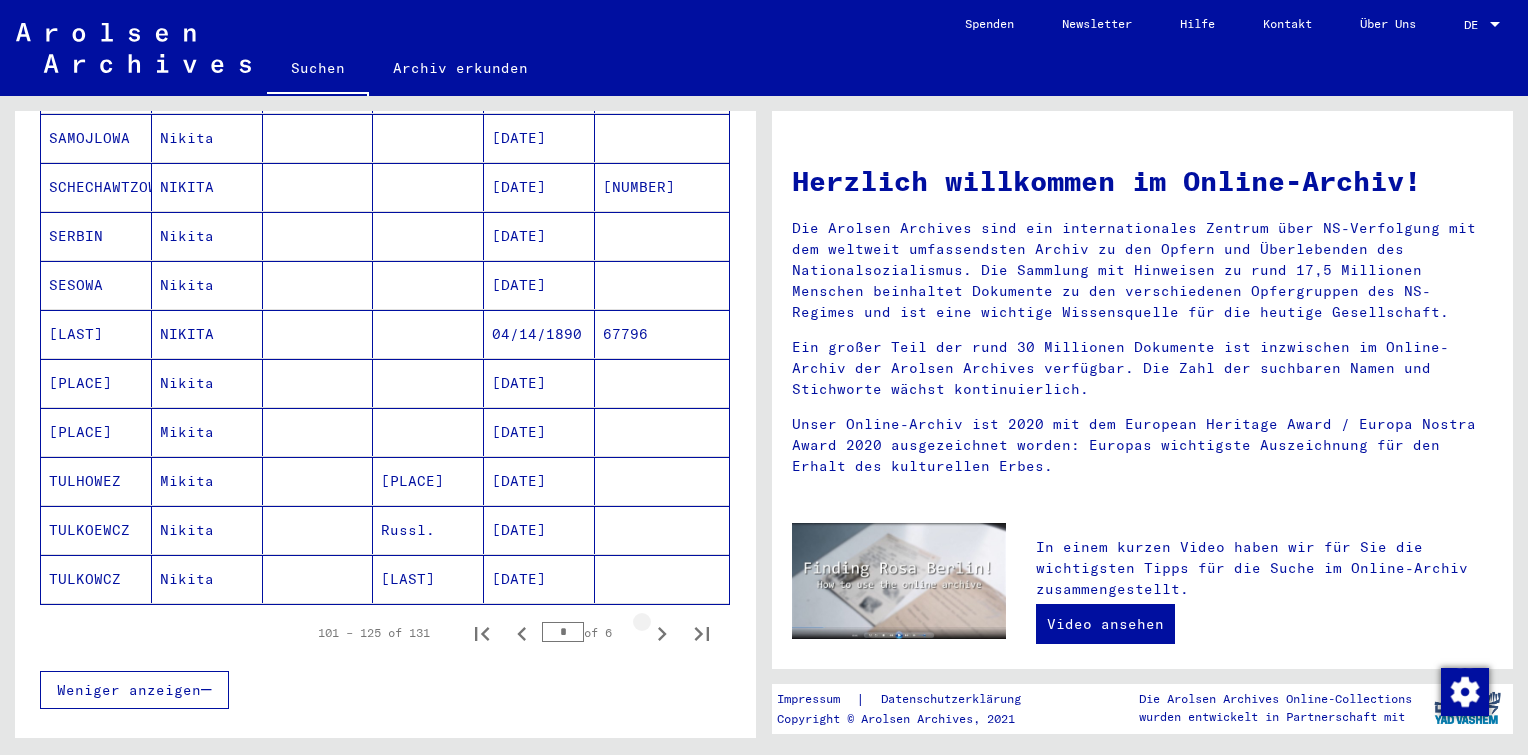 click 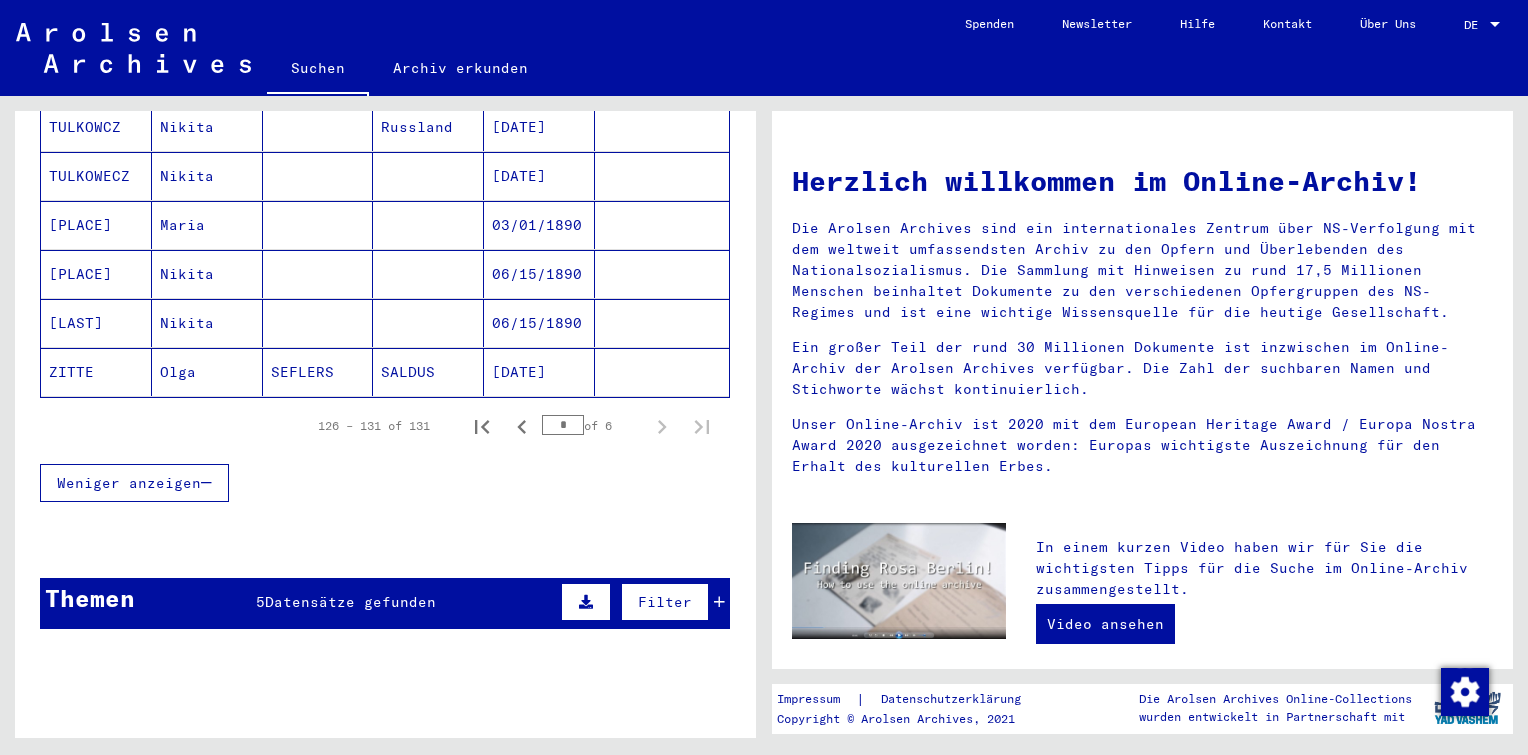 scroll, scrollTop: 315, scrollLeft: 0, axis: vertical 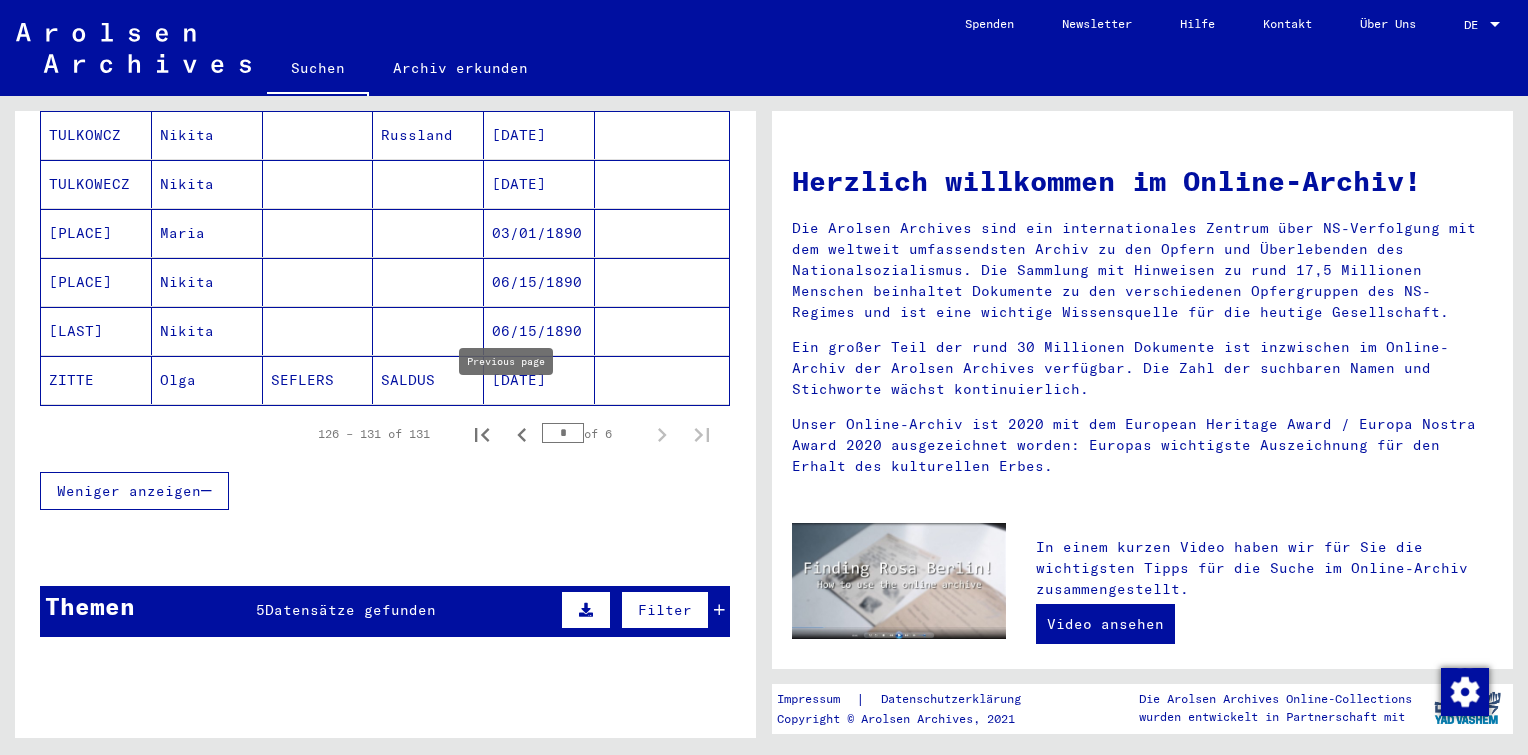 click 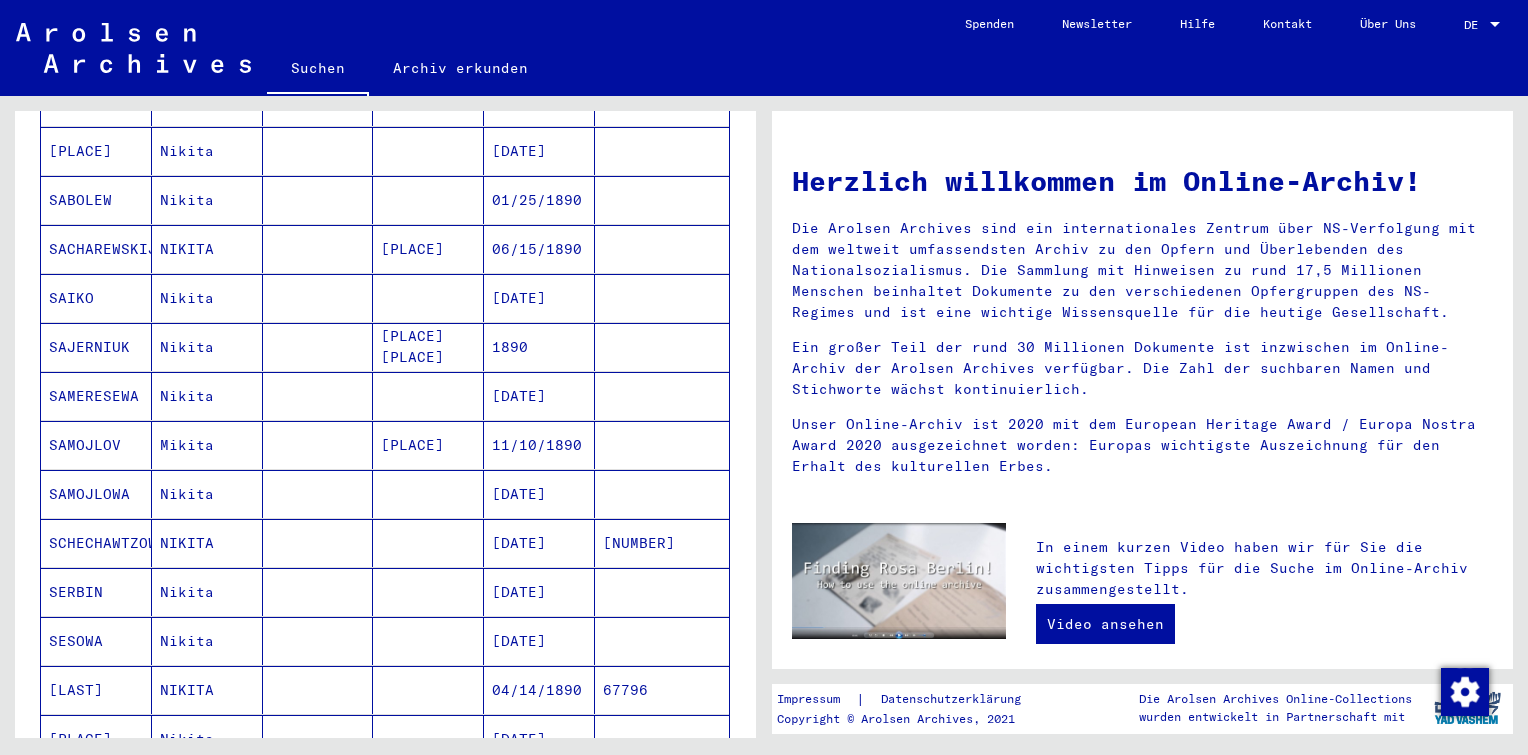 scroll, scrollTop: 696, scrollLeft: 0, axis: vertical 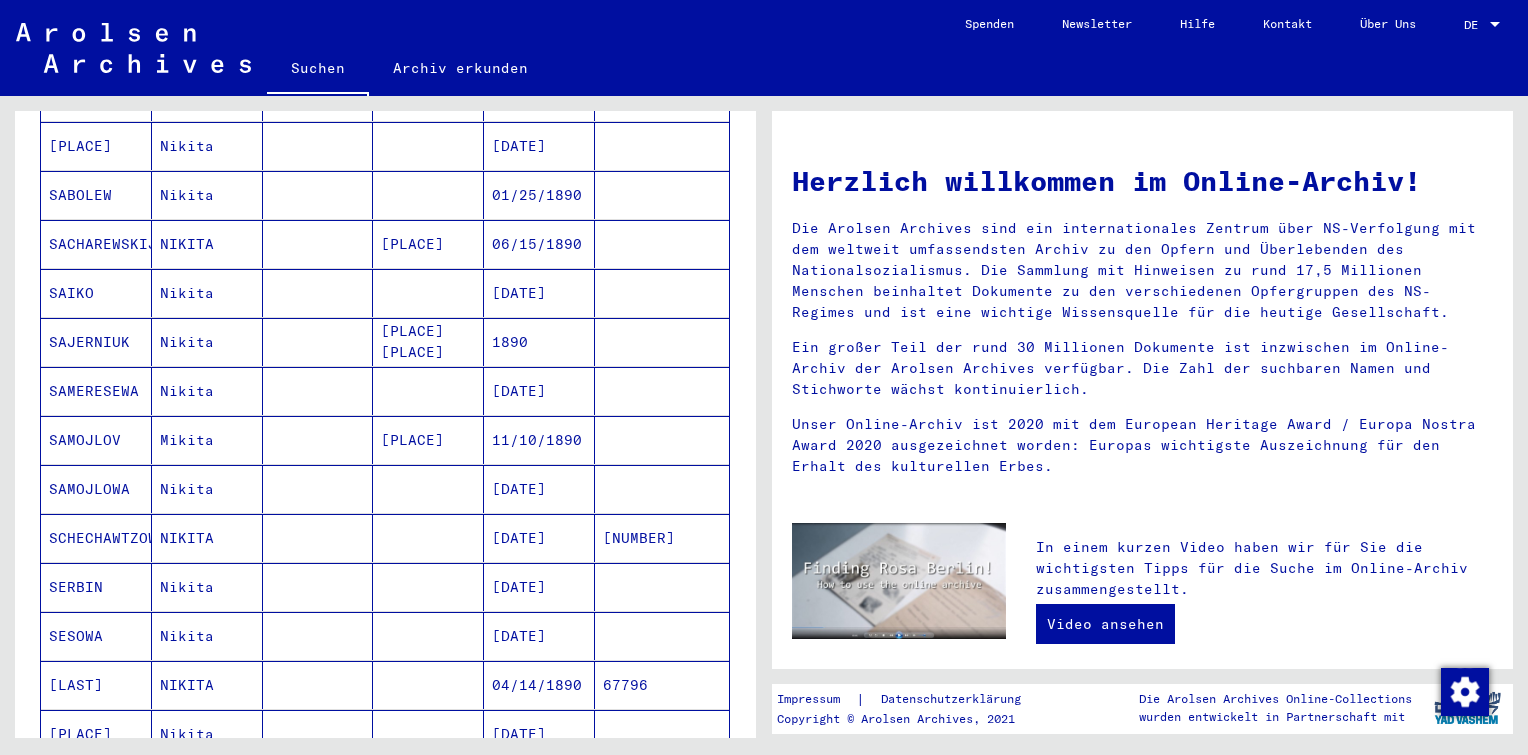 click on "Nikita" at bounding box center [207, 440] 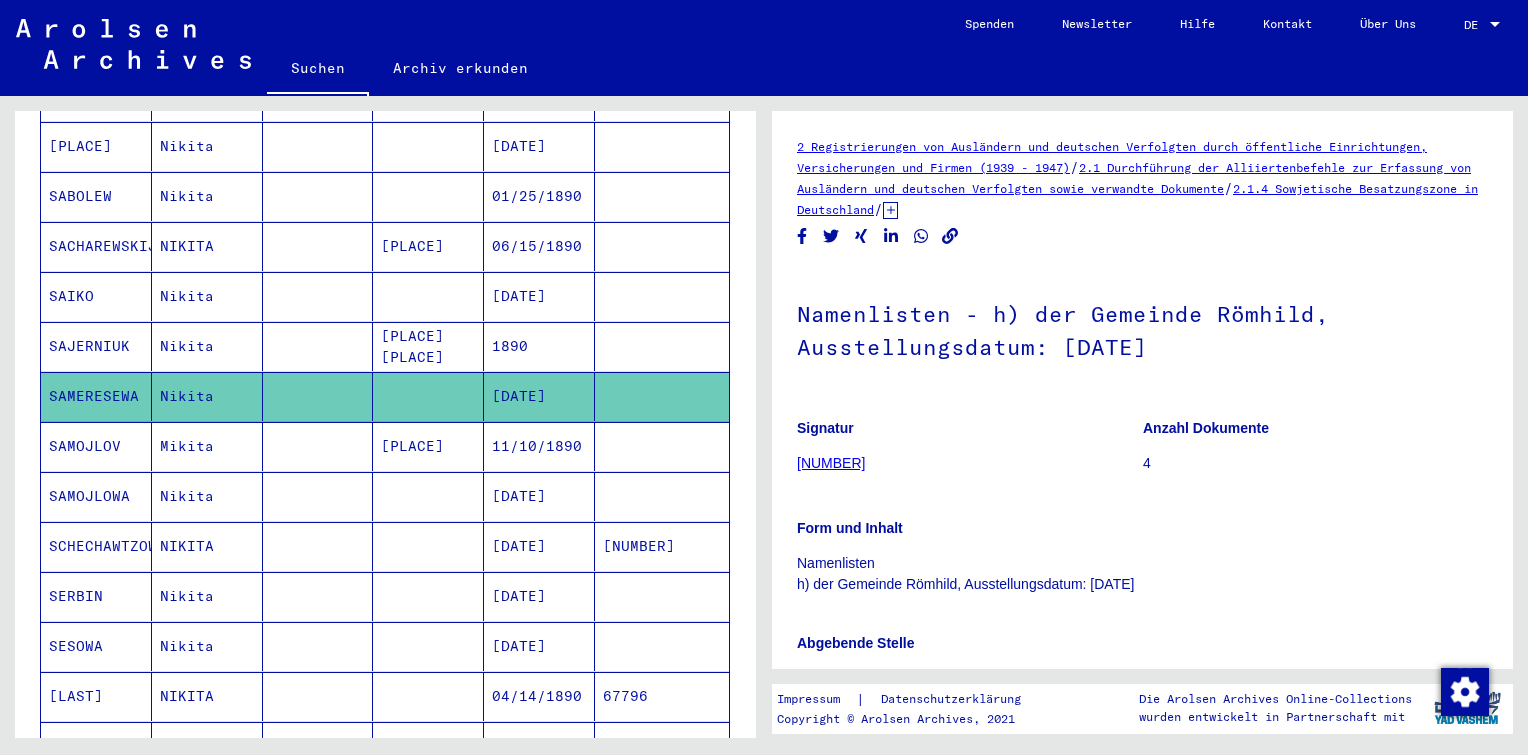 scroll, scrollTop: 0, scrollLeft: 0, axis: both 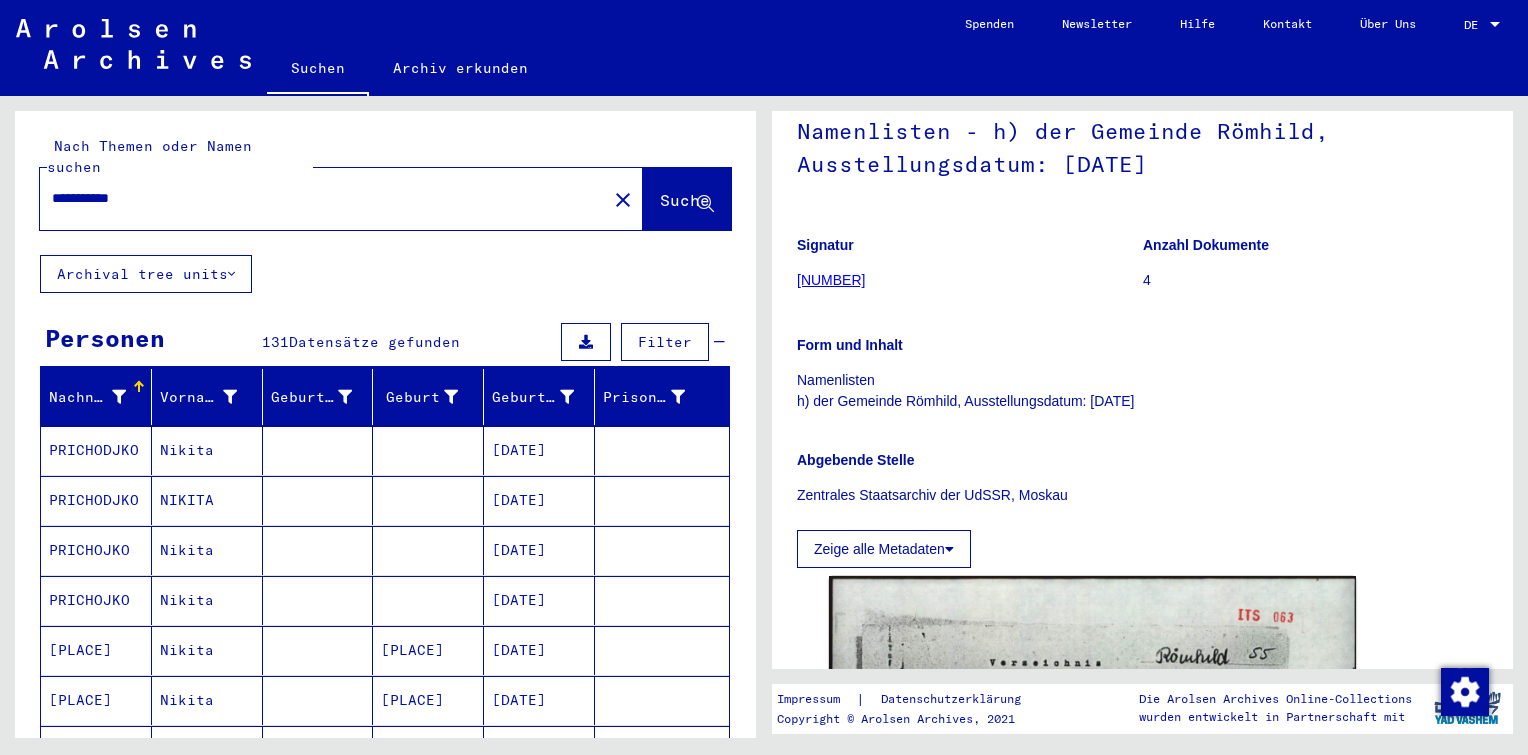 drag, startPoint x: 152, startPoint y: 183, endPoint x: 0, endPoint y: 168, distance: 152.73834 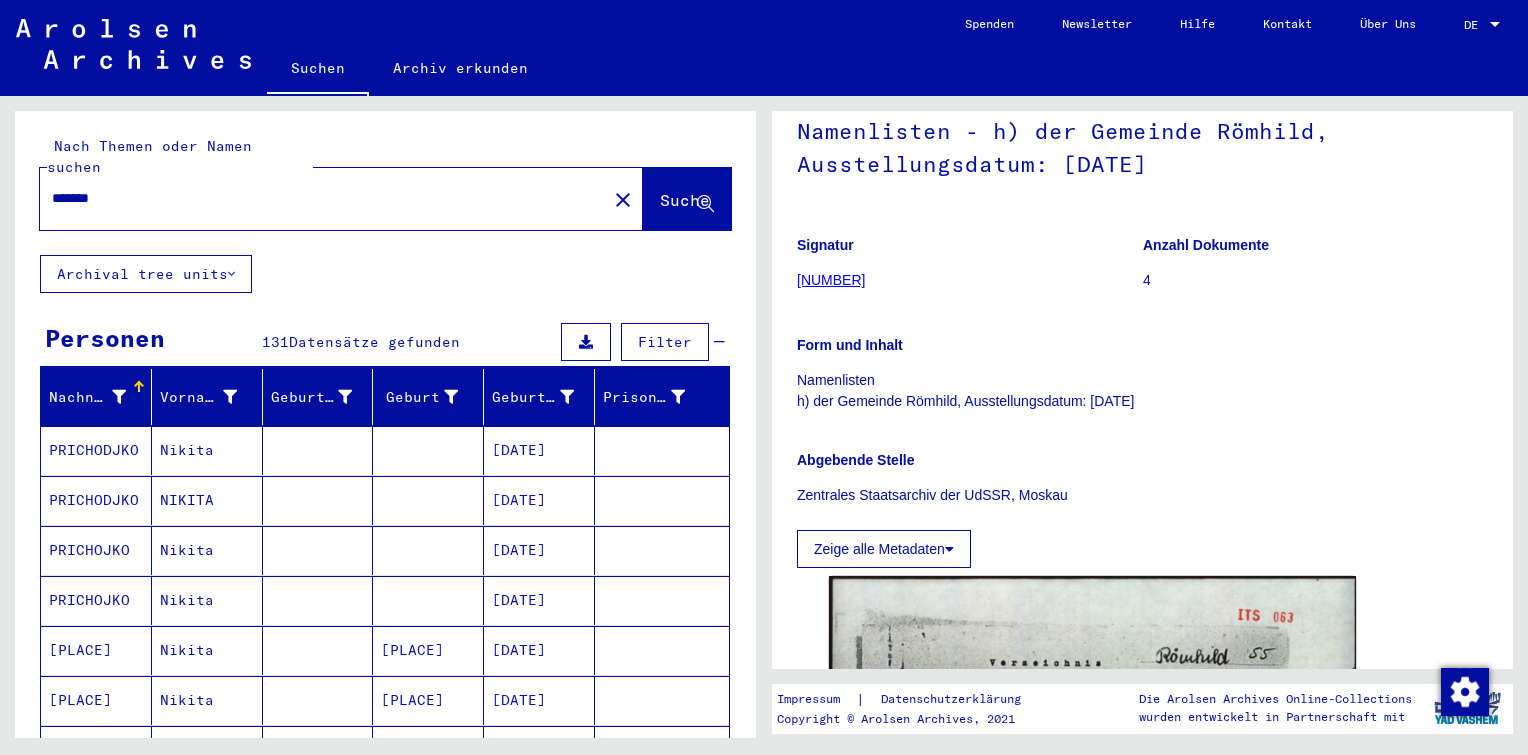 type on "*******" 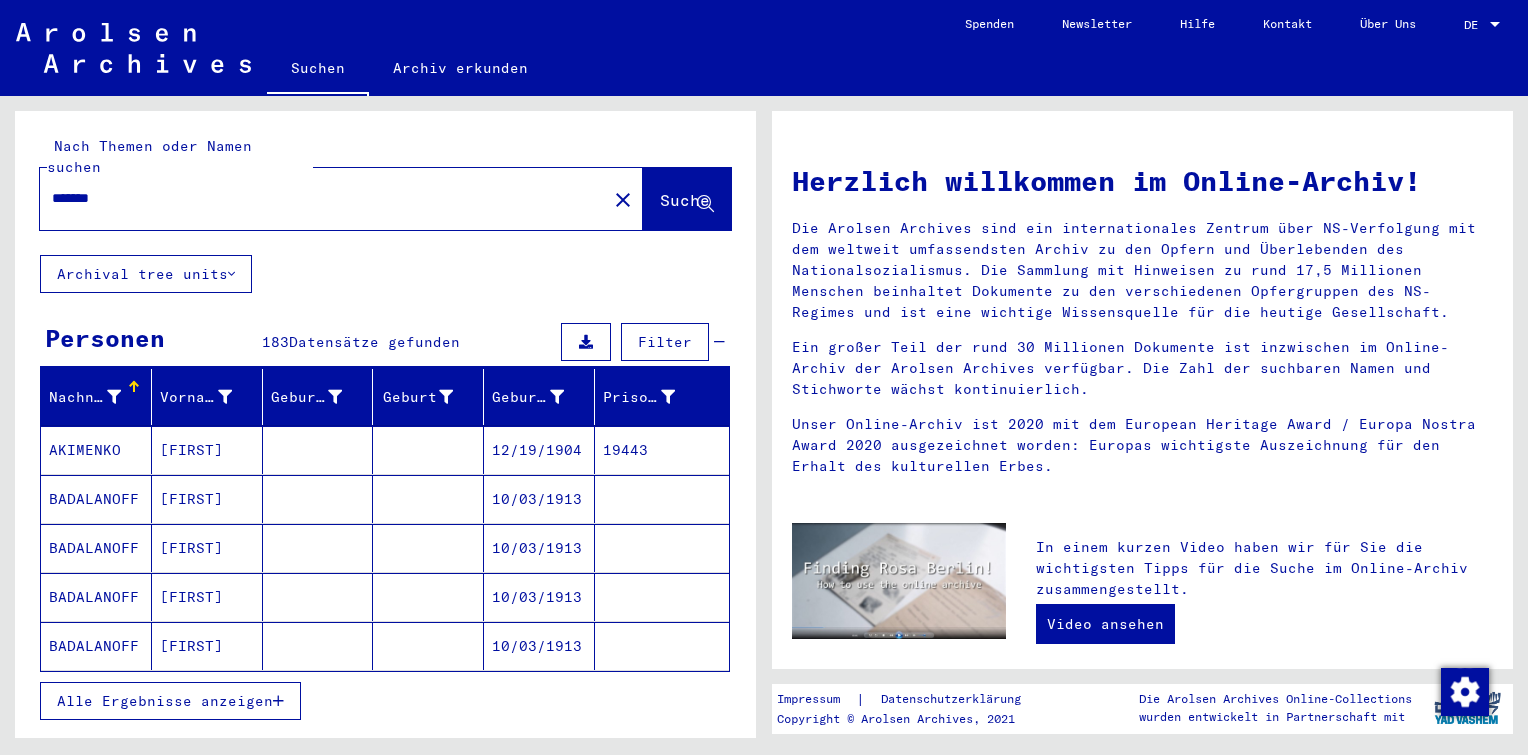click on "Alle Ergebnisse anzeigen" at bounding box center (170, 701) 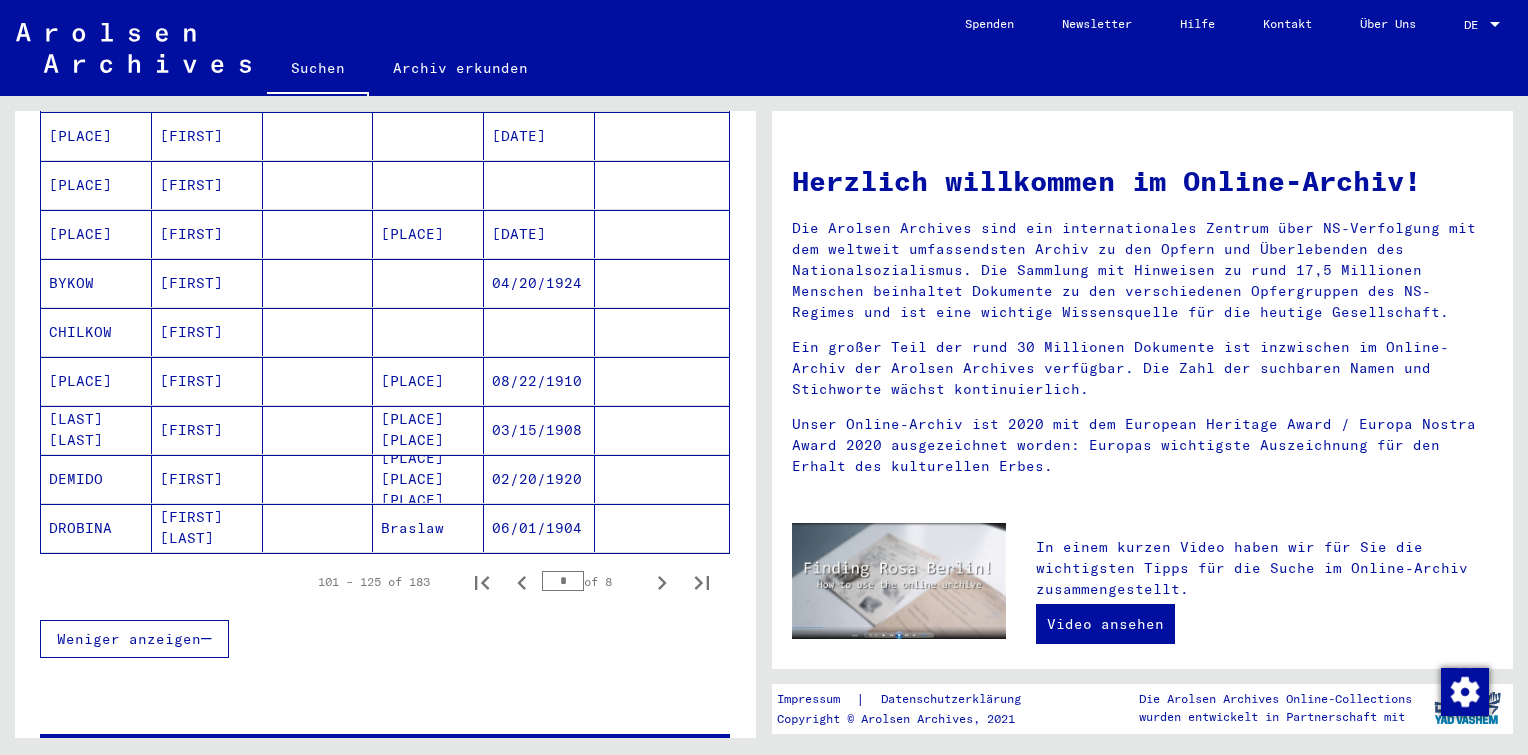 scroll, scrollTop: 1099, scrollLeft: 0, axis: vertical 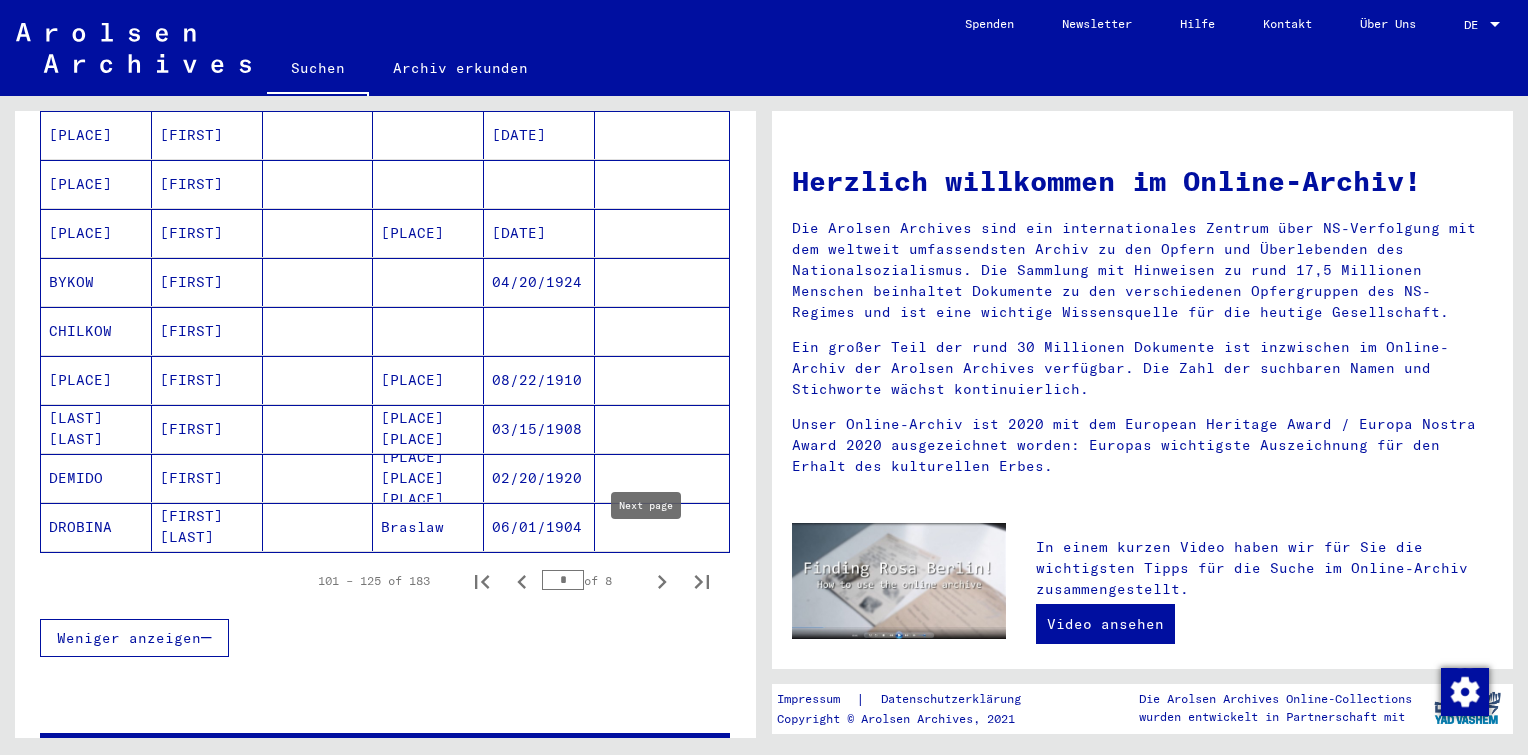 click 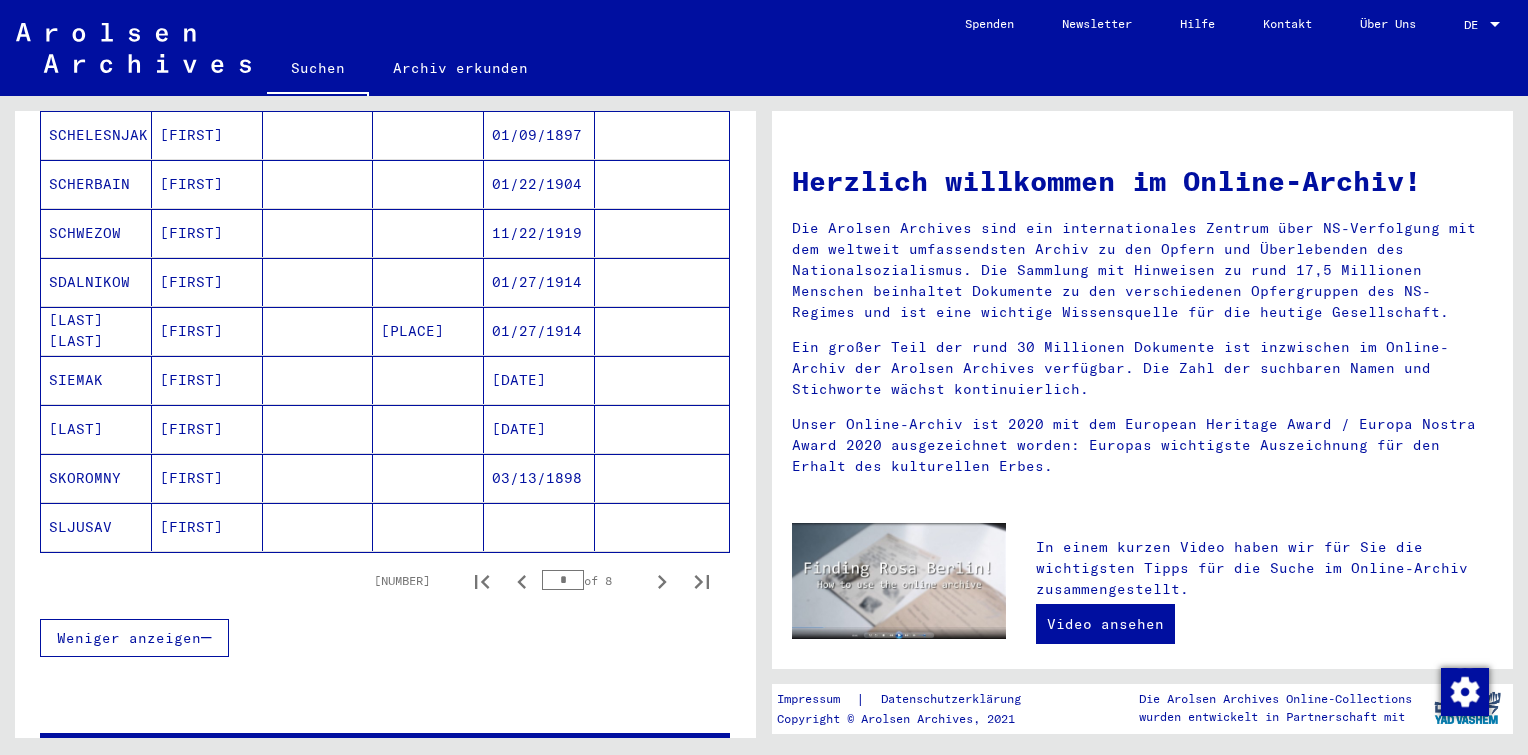 click 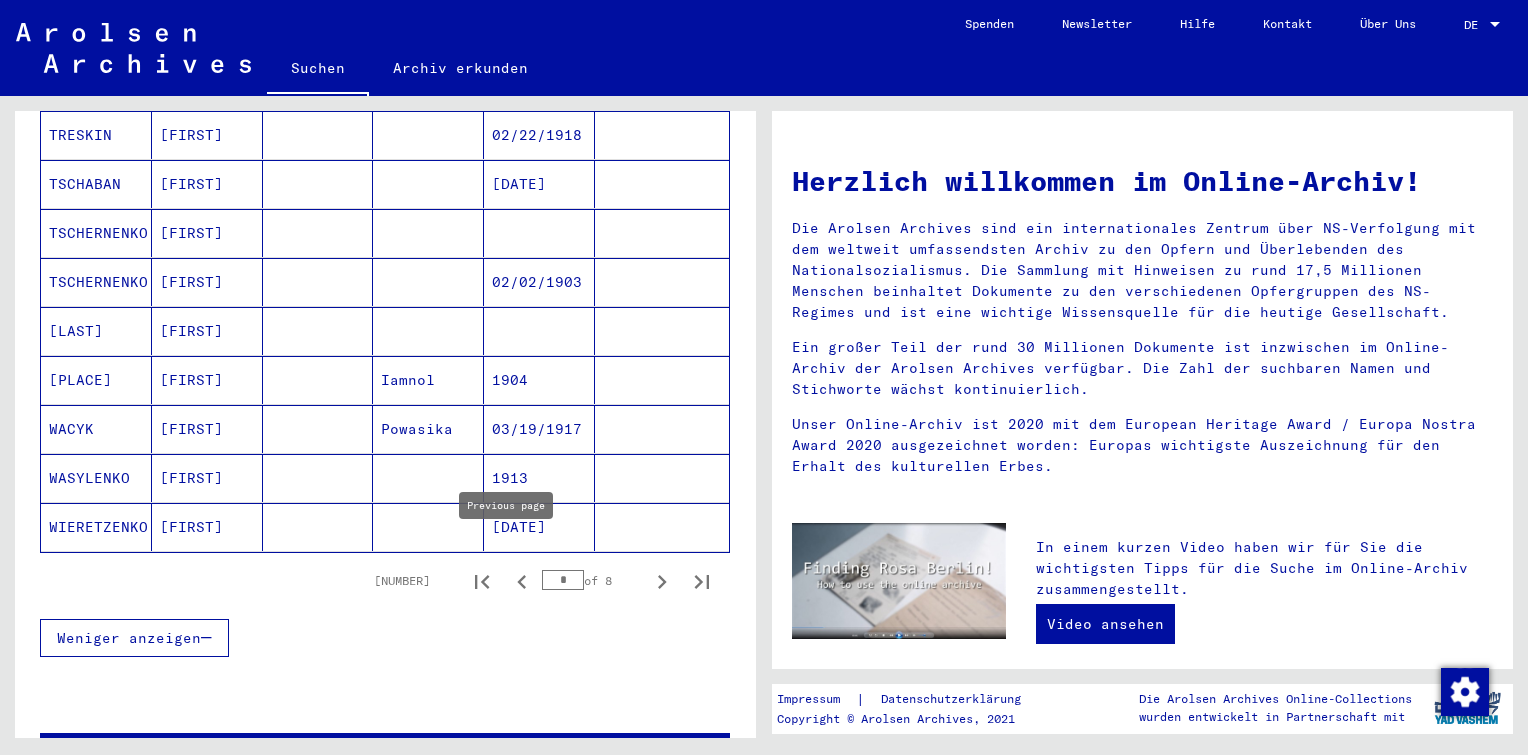 click 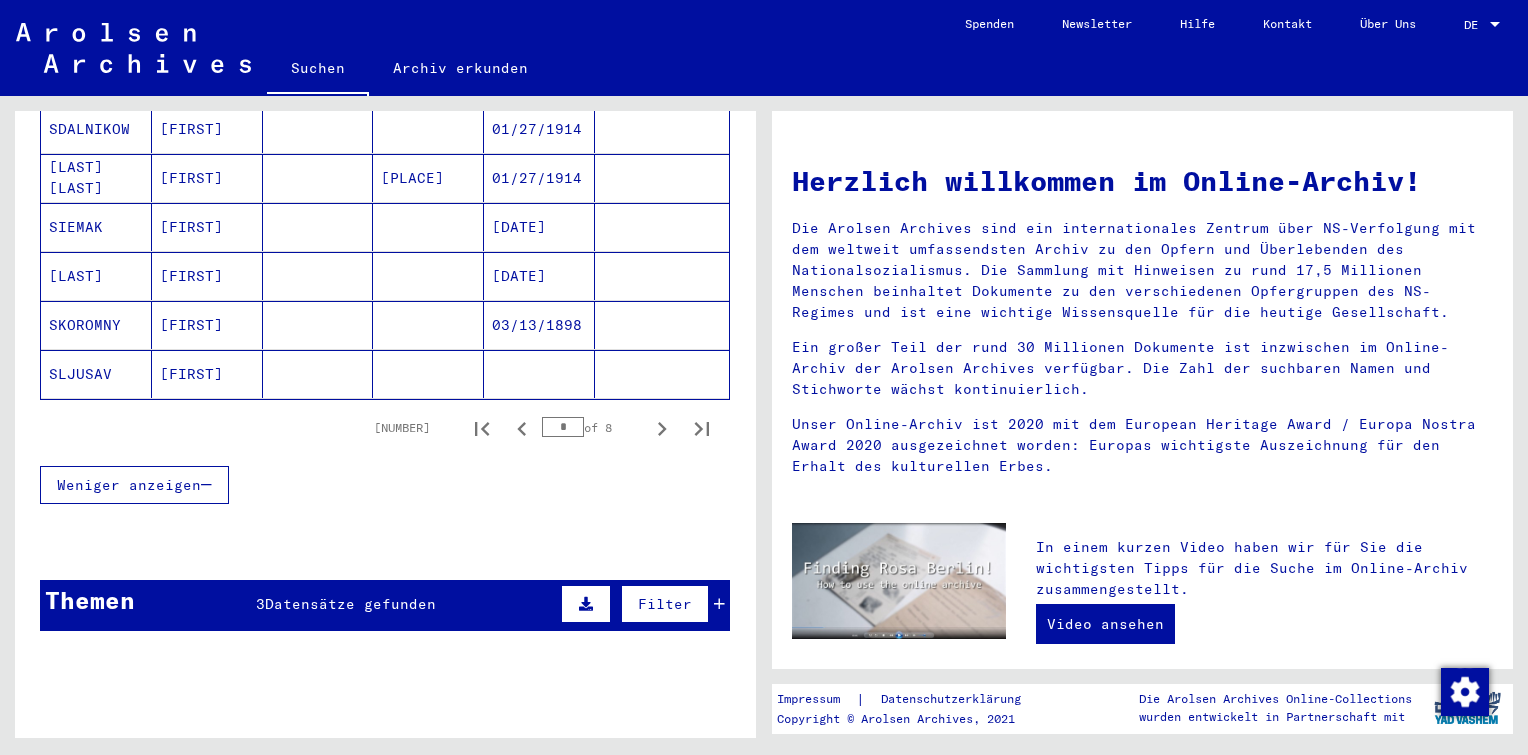 scroll, scrollTop: 1252, scrollLeft: 0, axis: vertical 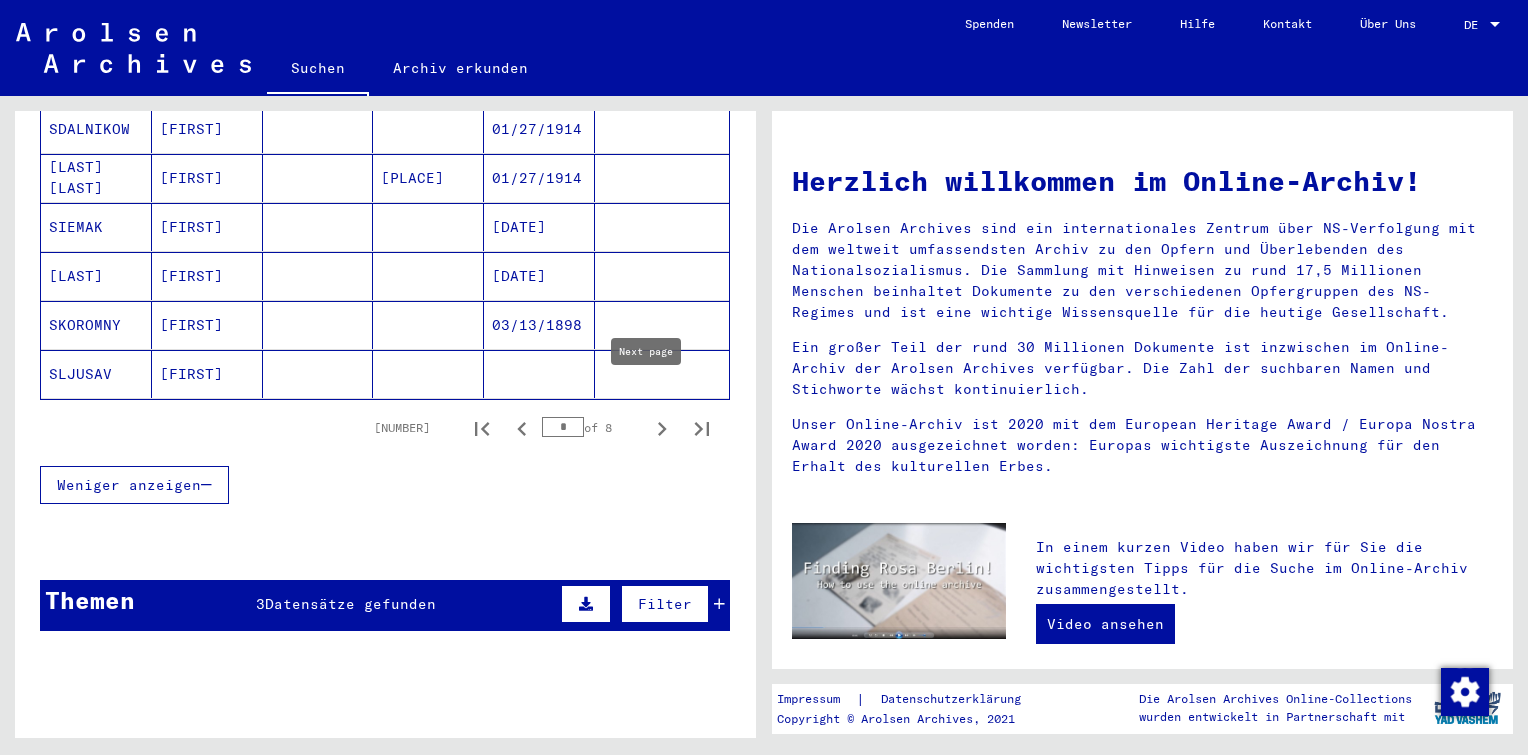 click 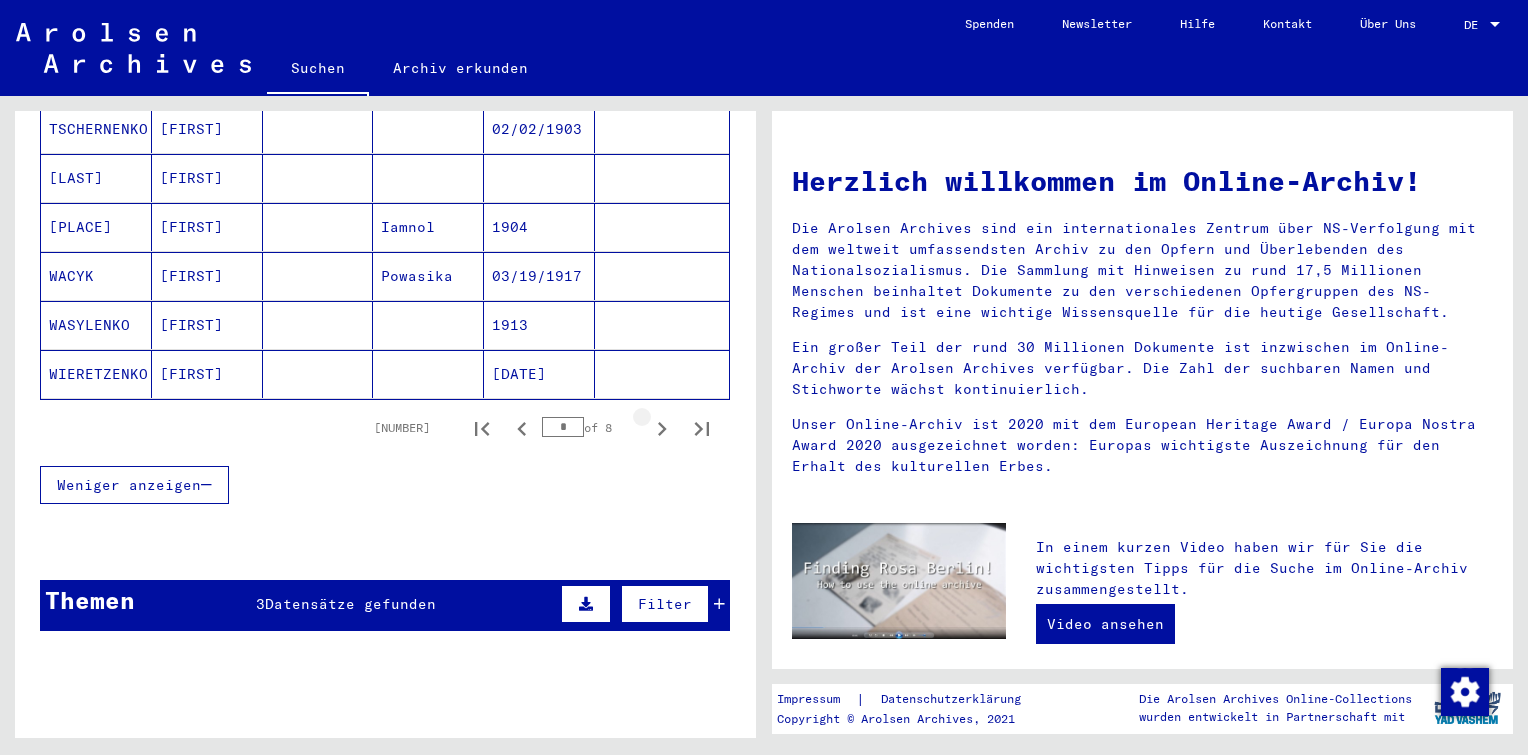 click 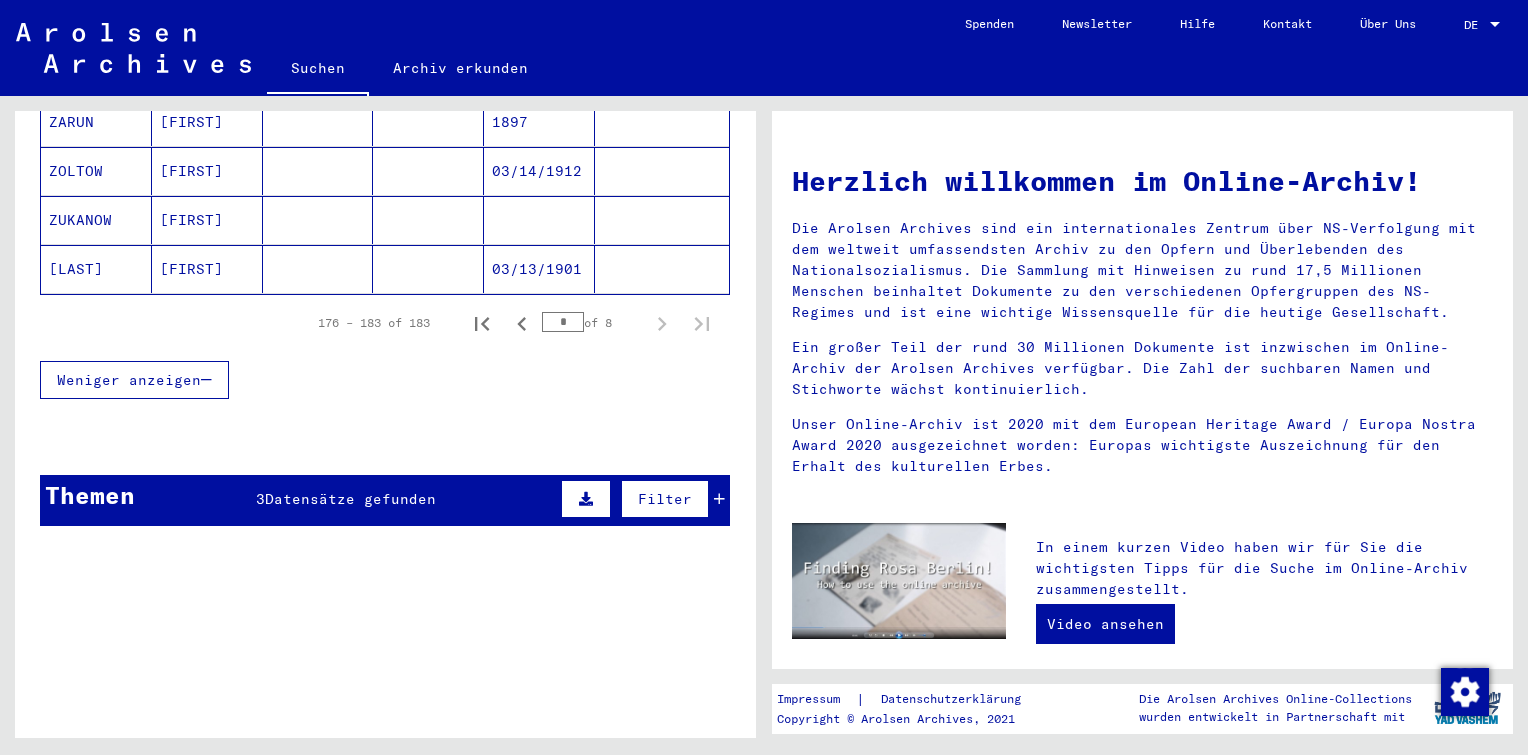 scroll, scrollTop: 523, scrollLeft: 0, axis: vertical 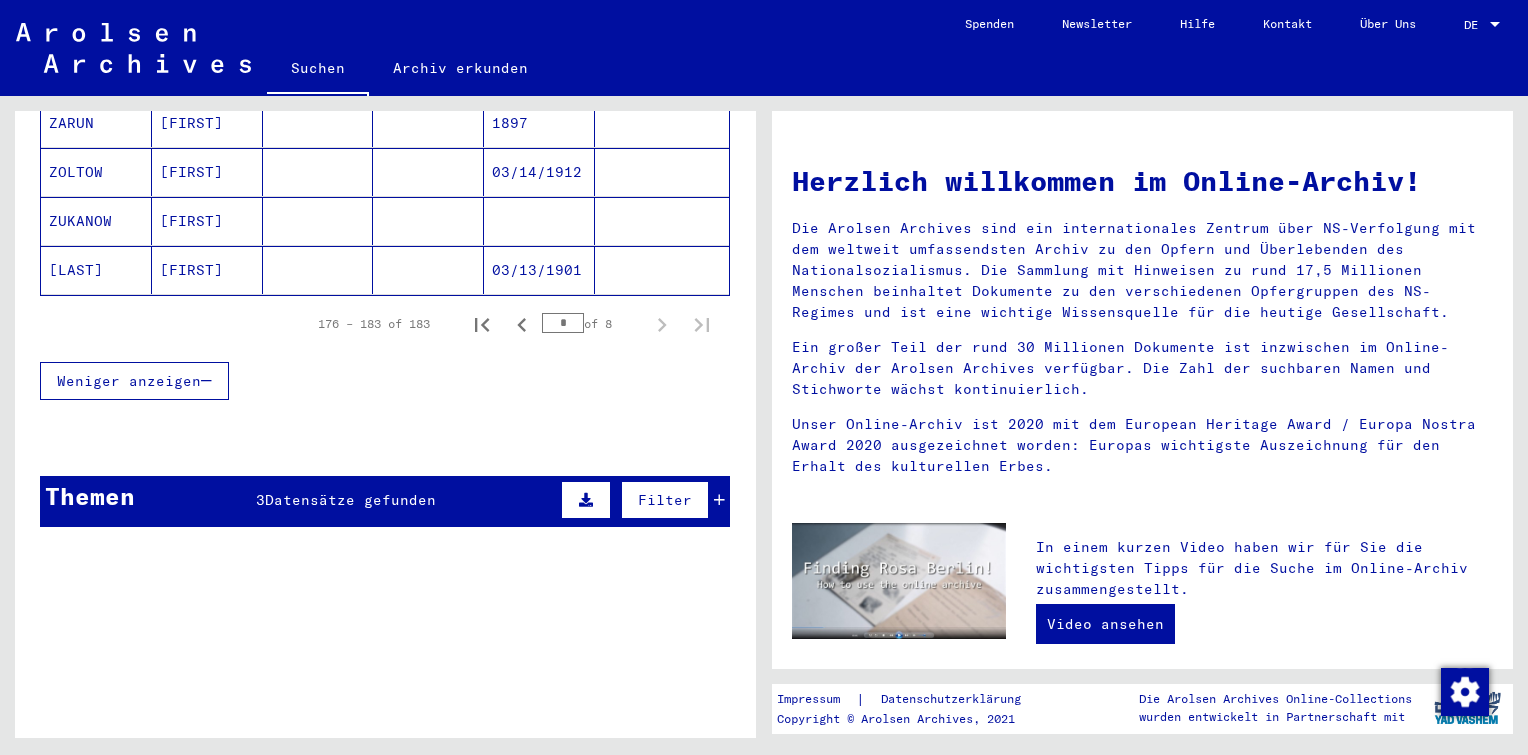 click on "Datensätze gefunden" at bounding box center (350, 500) 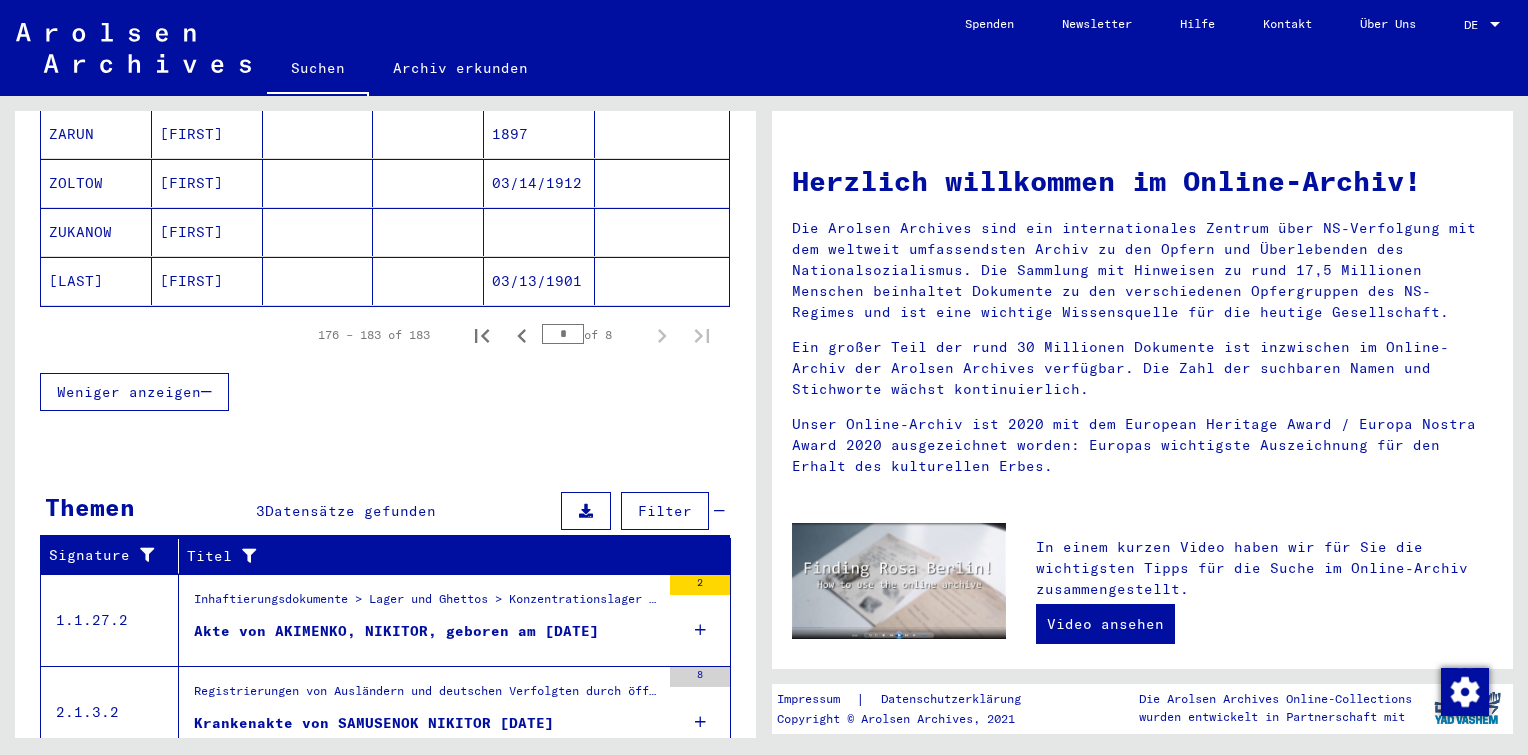 scroll, scrollTop: 0, scrollLeft: 0, axis: both 